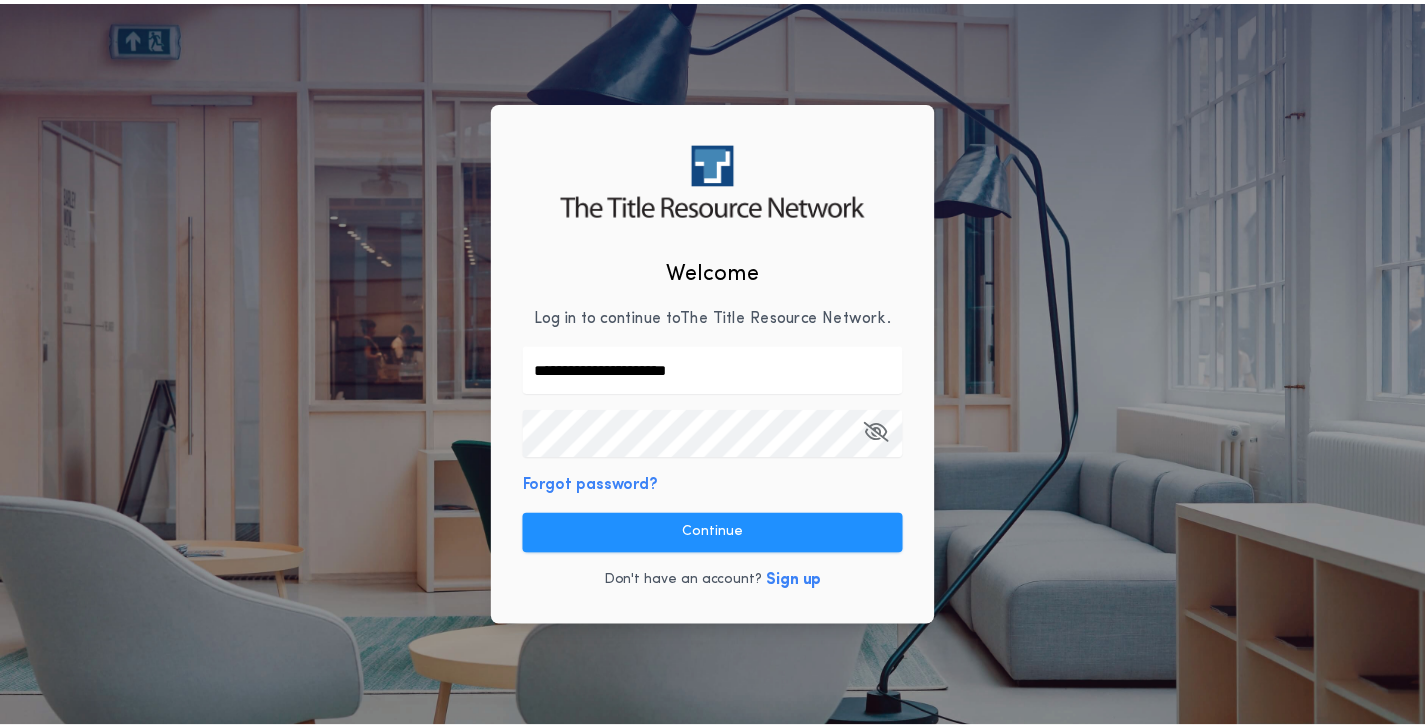 scroll, scrollTop: 0, scrollLeft: 0, axis: both 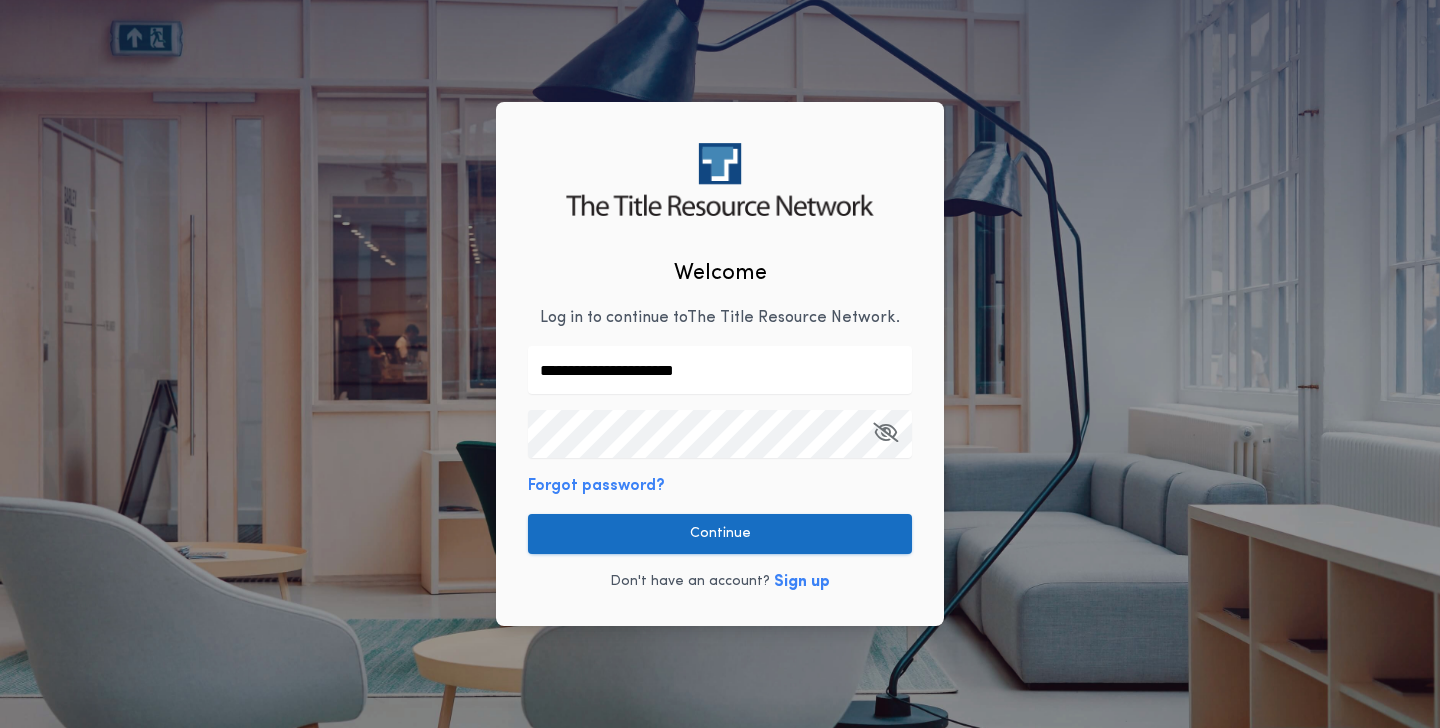 click on "Continue" at bounding box center (720, 534) 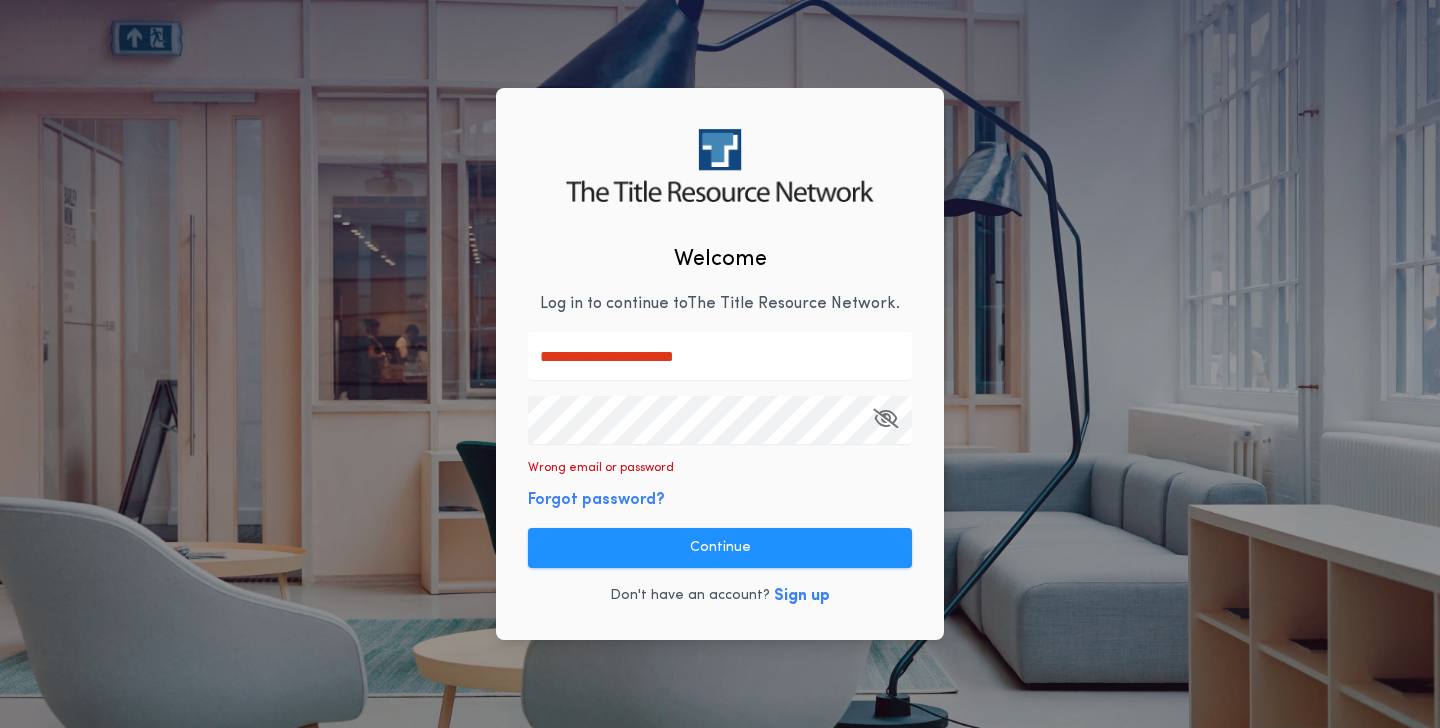 click on "Continue" at bounding box center [720, 548] 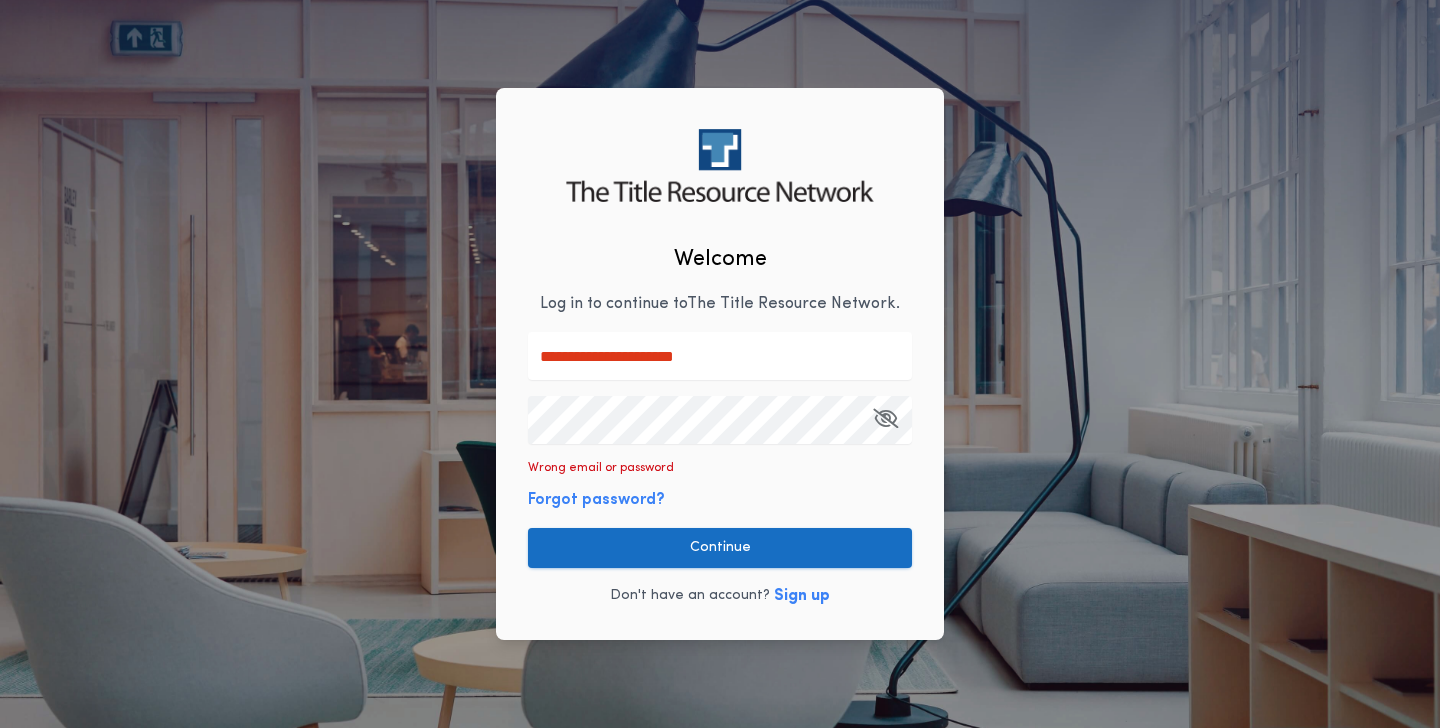 click on "Continue" at bounding box center [720, 548] 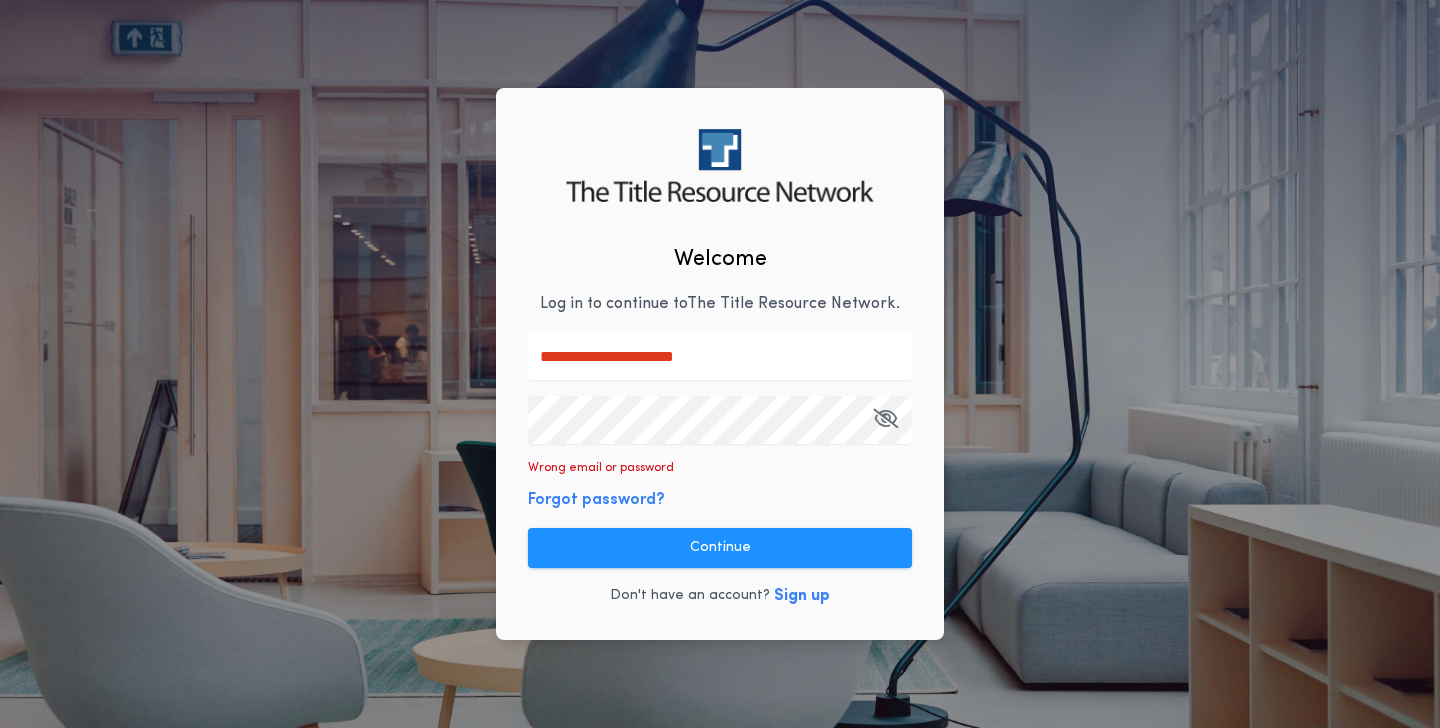 click at bounding box center [885, 418] 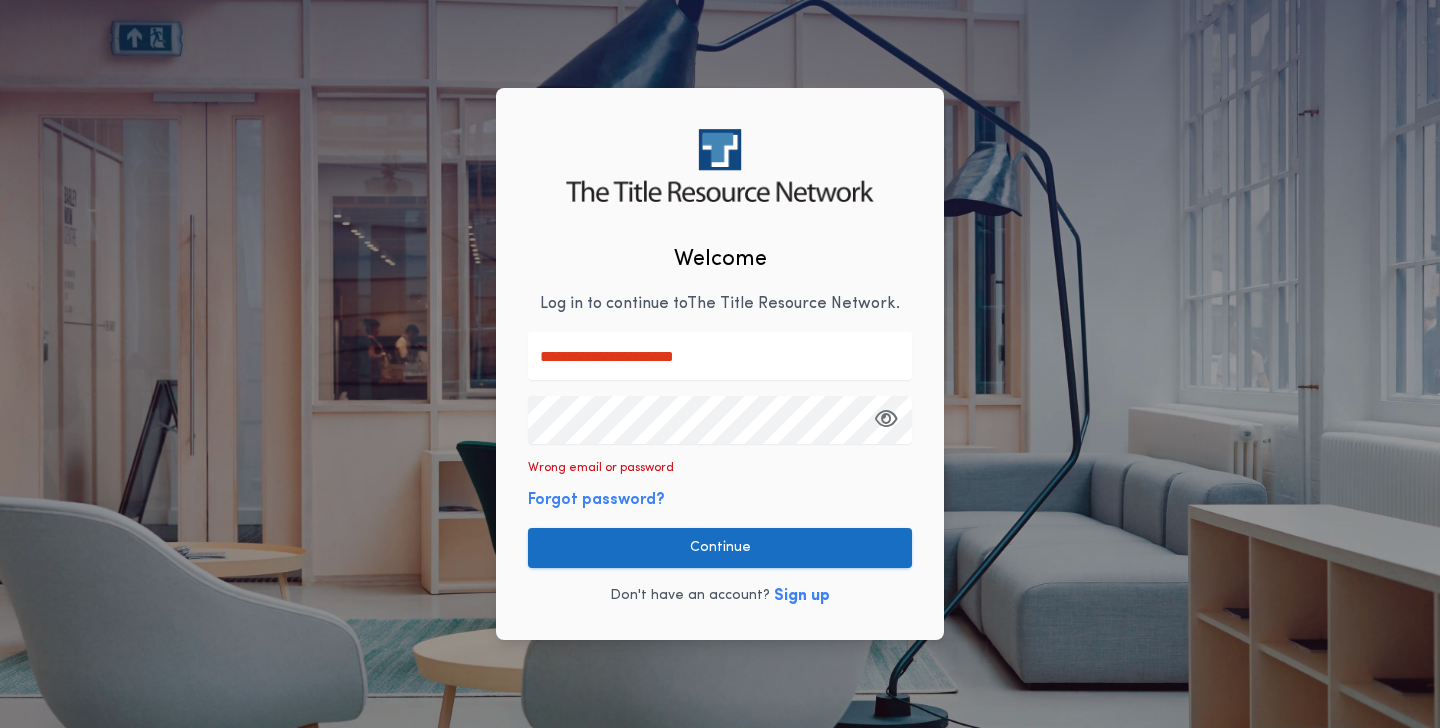 click on "Continue" at bounding box center (720, 548) 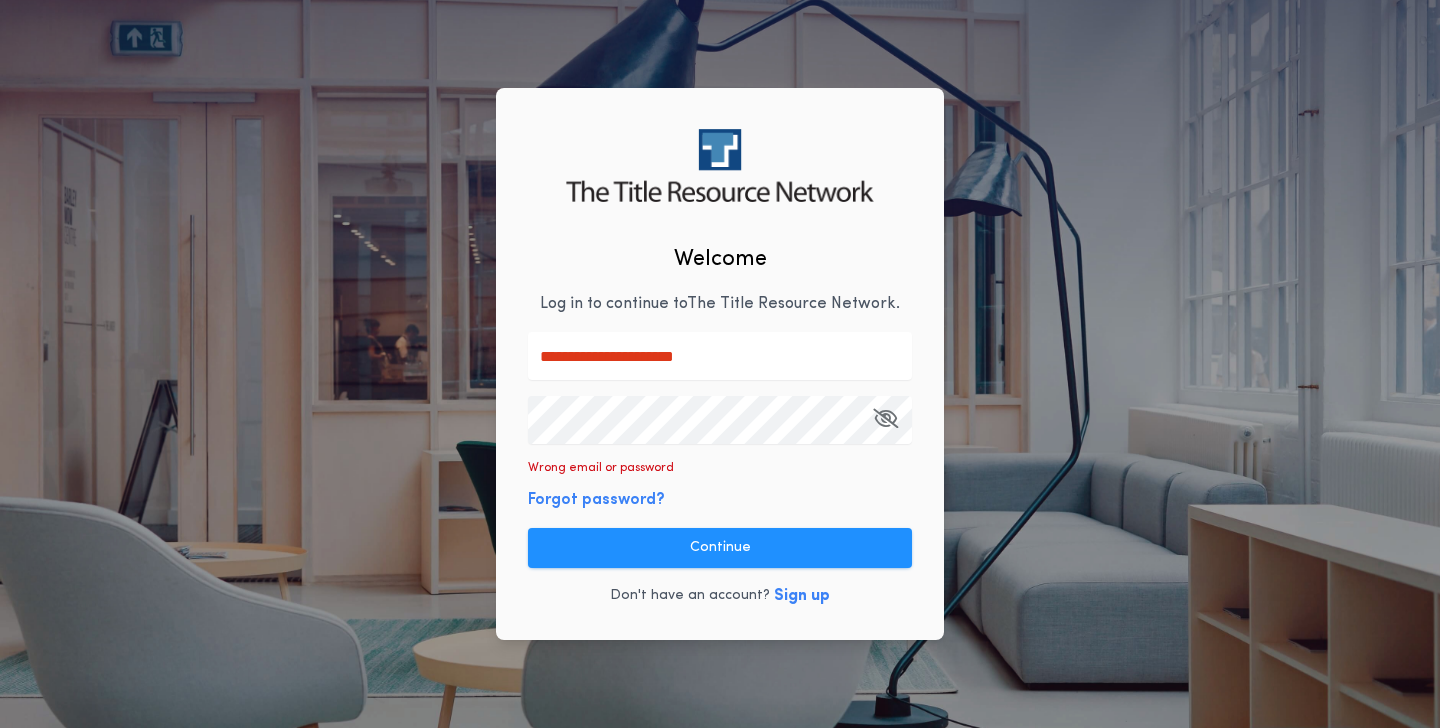 click at bounding box center (885, 420) 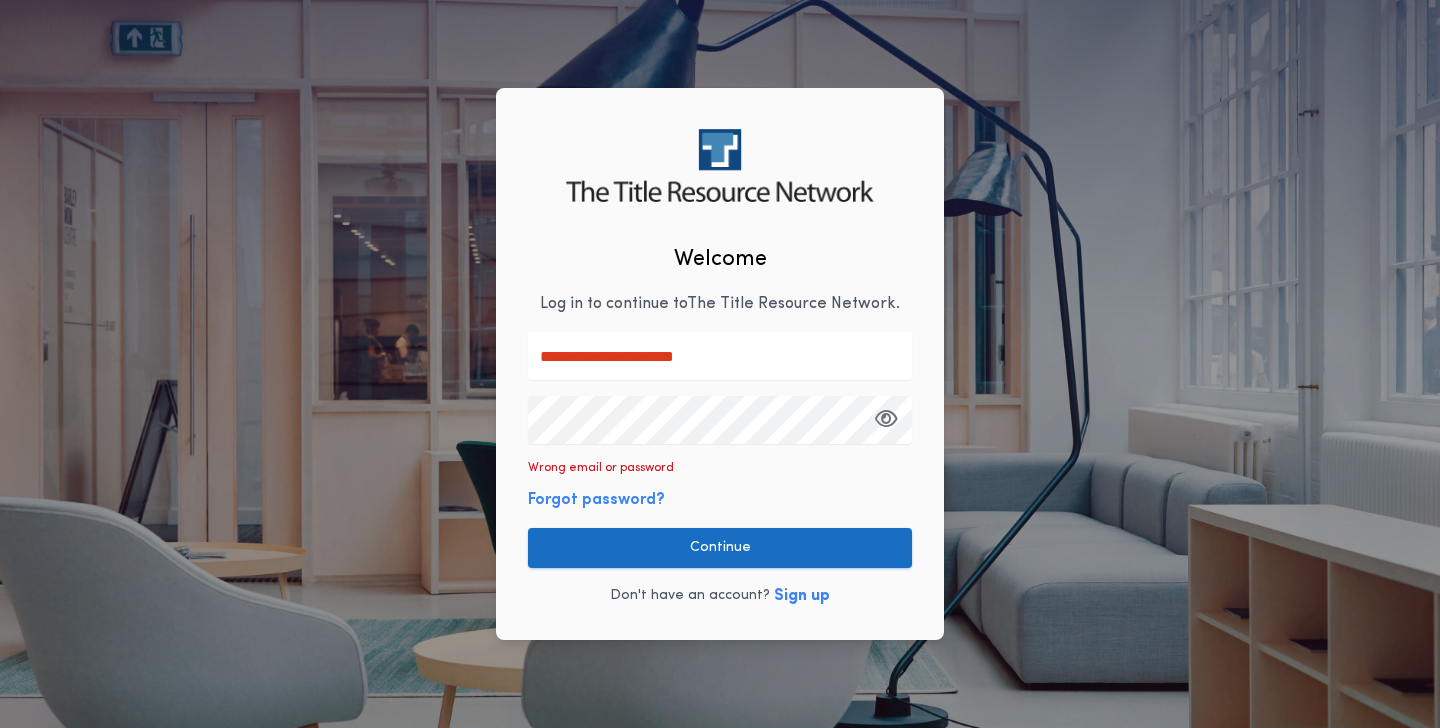click on "Continue" at bounding box center [720, 548] 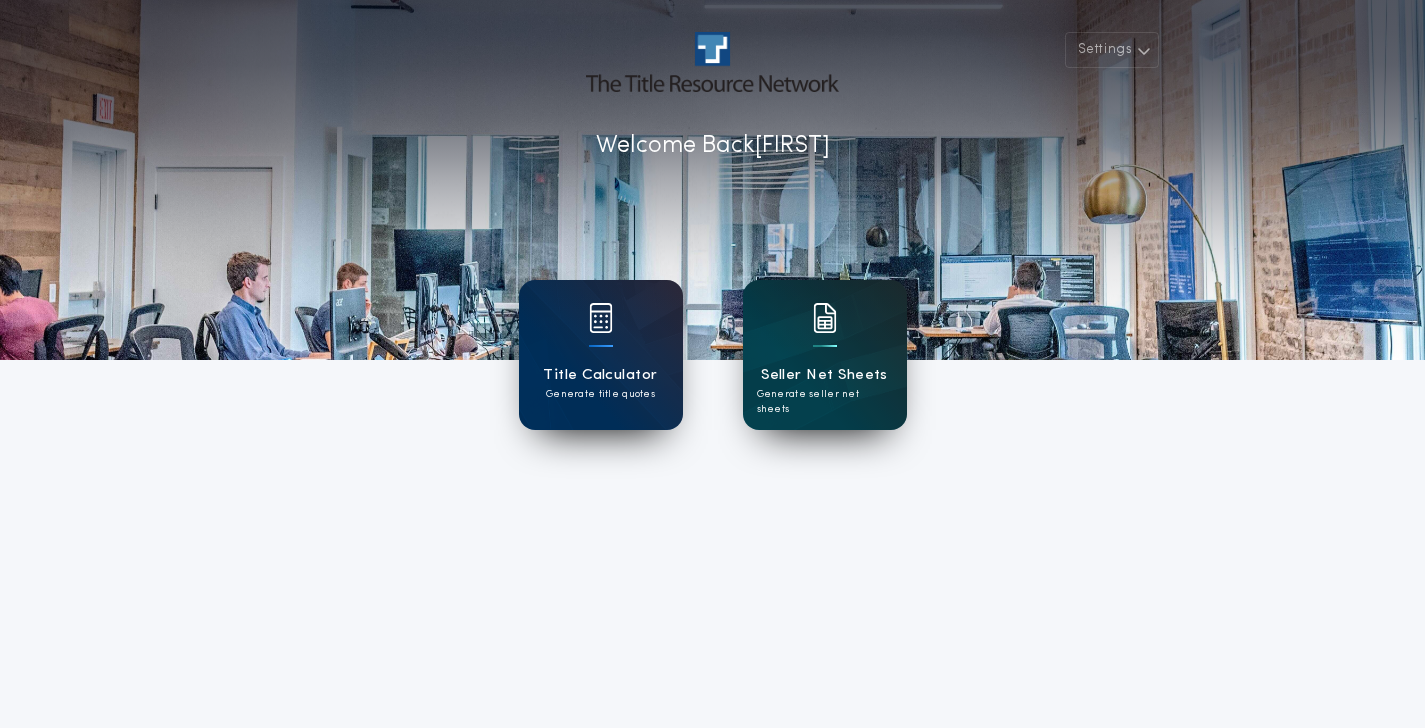 click on "Seller Net Sheets" at bounding box center (824, 375) 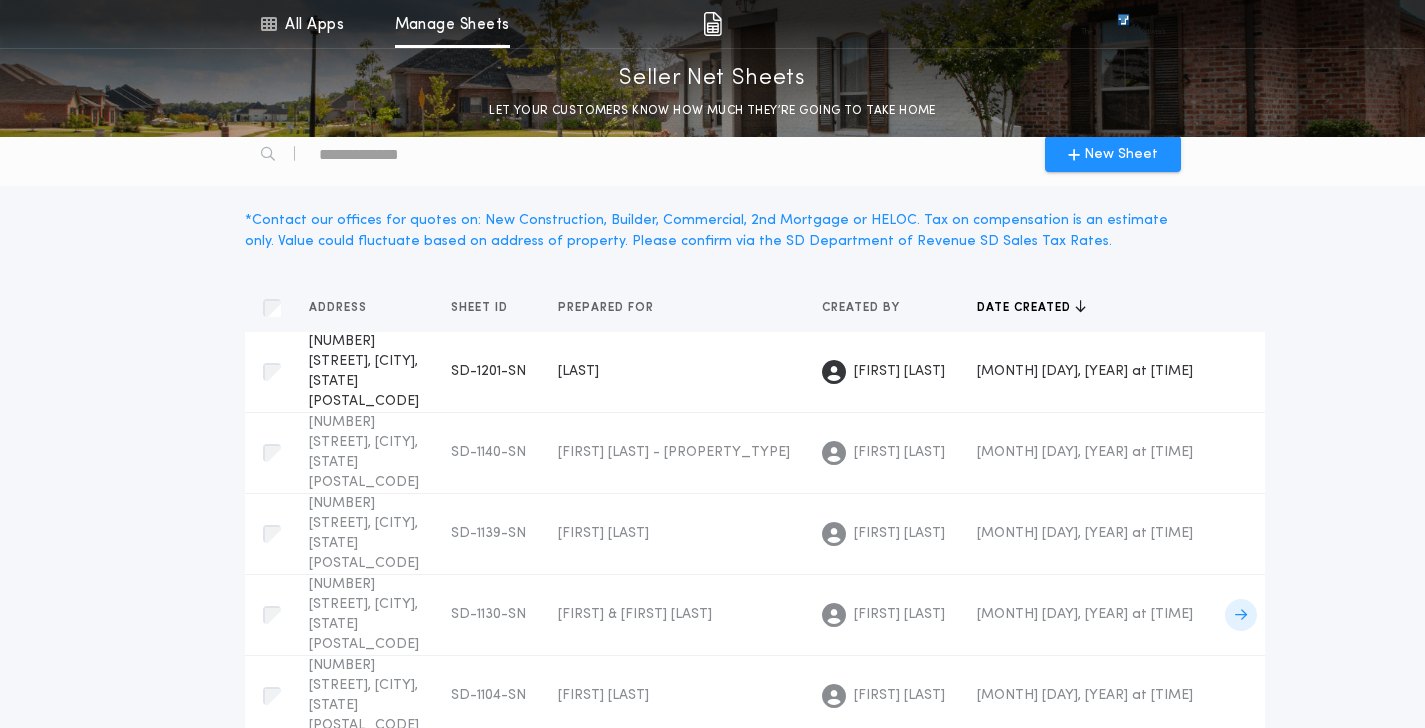 scroll, scrollTop: 0, scrollLeft: 0, axis: both 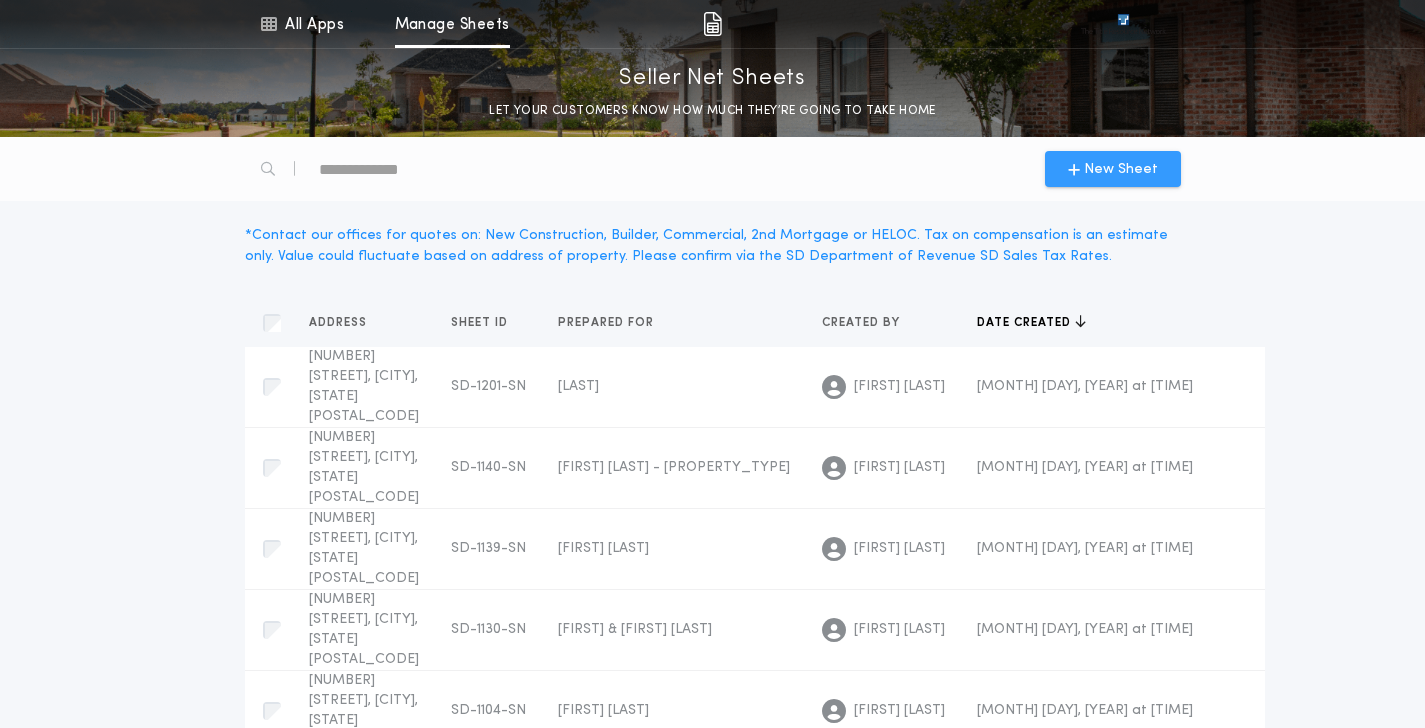 click on "New Sheet" at bounding box center [1121, 169] 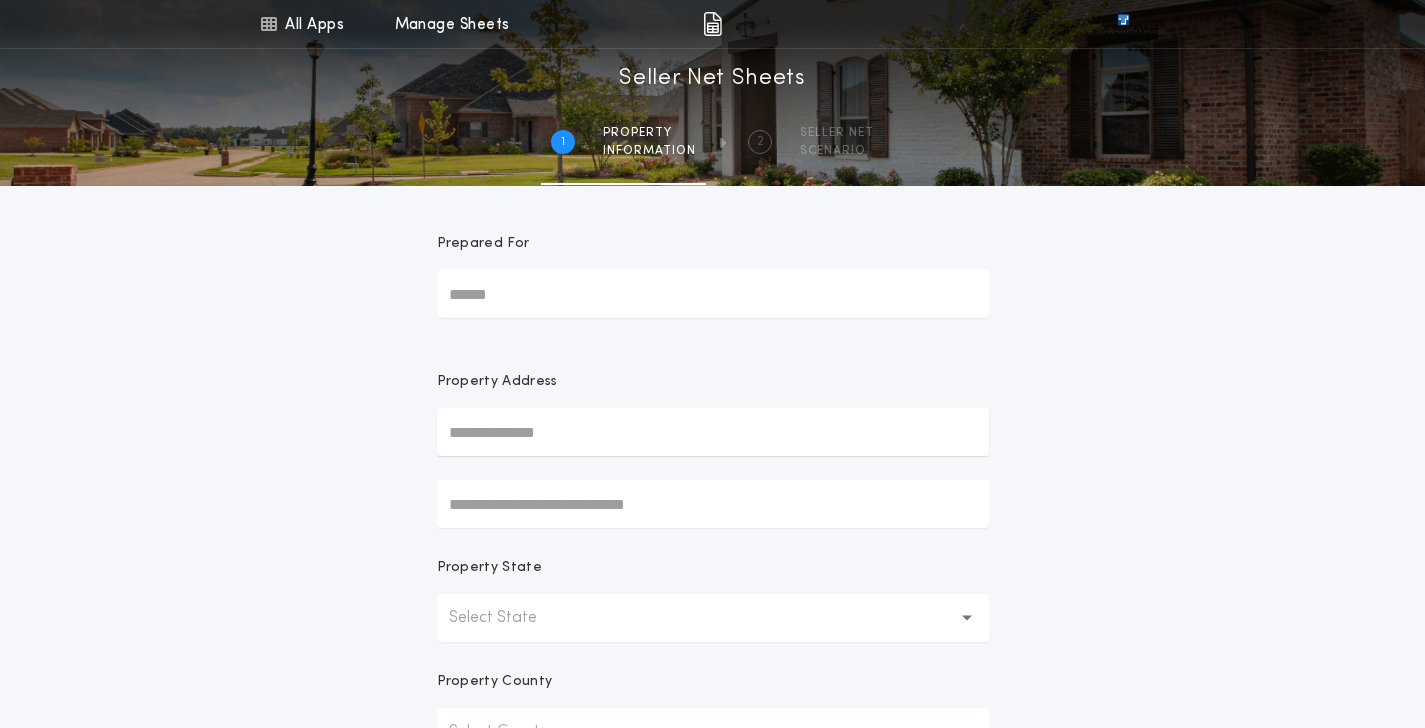 click on "Prepared For" at bounding box center [713, 294] 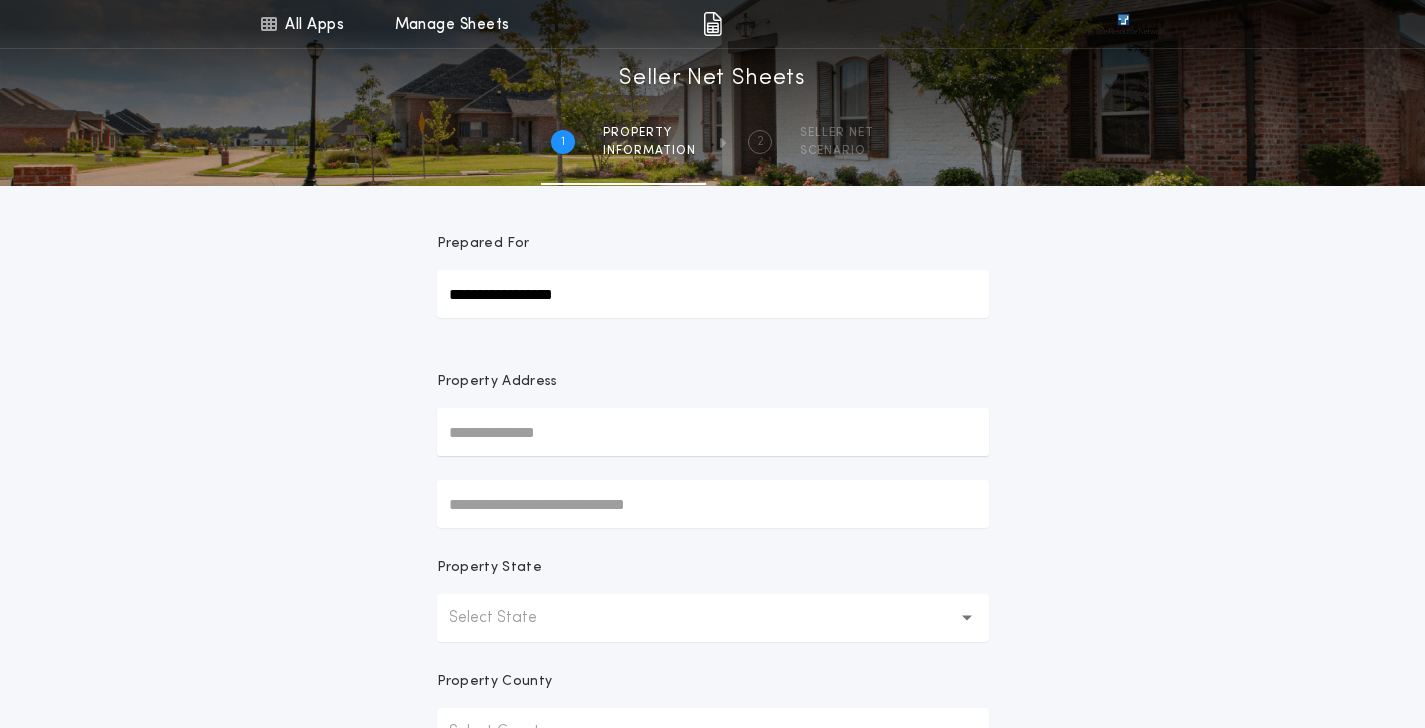 type on "**********" 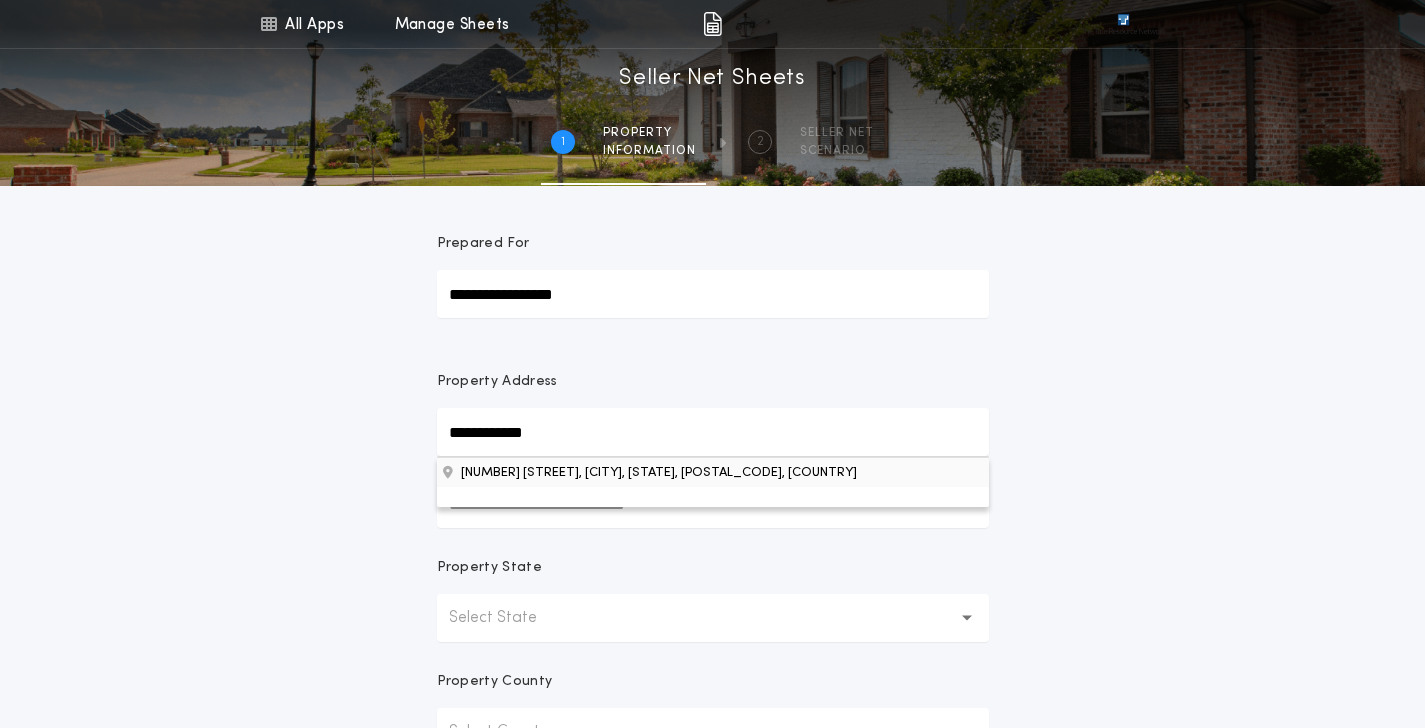 click on "[NUMBER] [STREET], [CITY], [STATE], [POSTAL_CODE], [COUNTRY]" at bounding box center (713, 472) 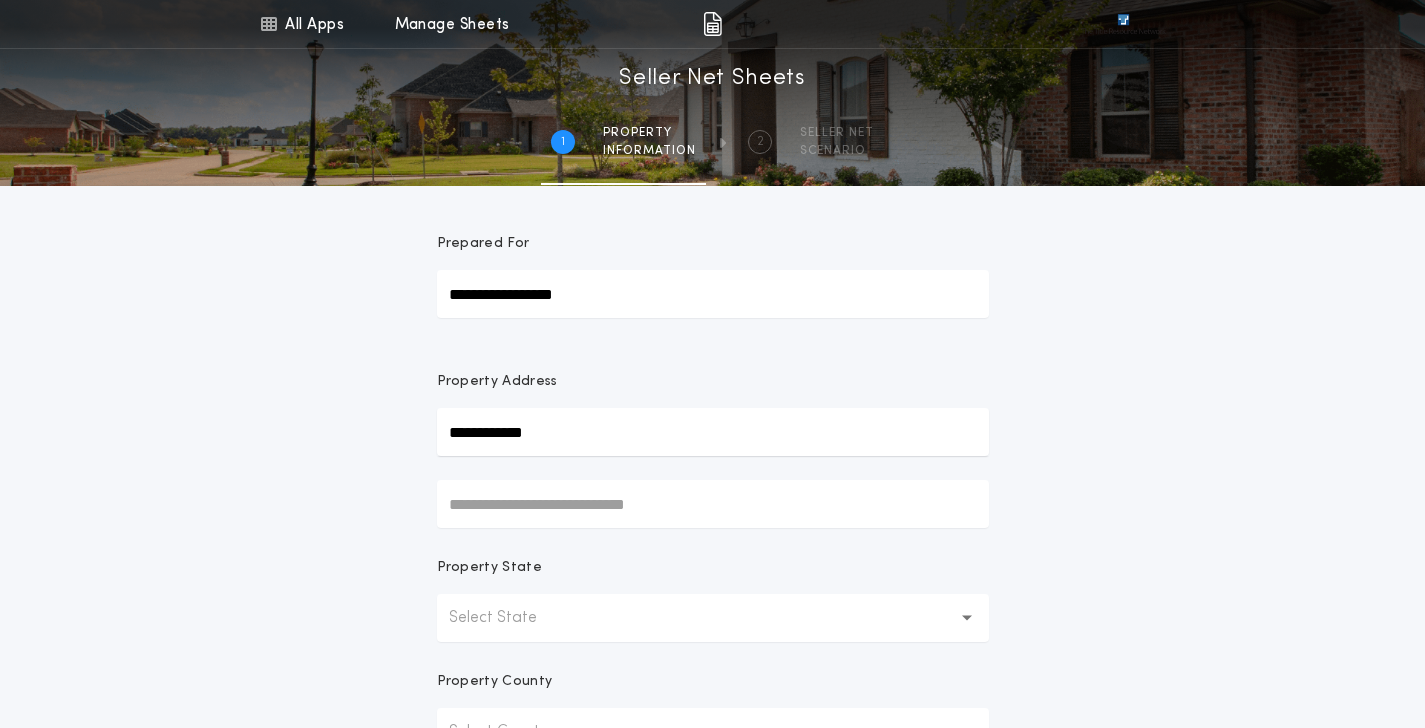 type on "**********" 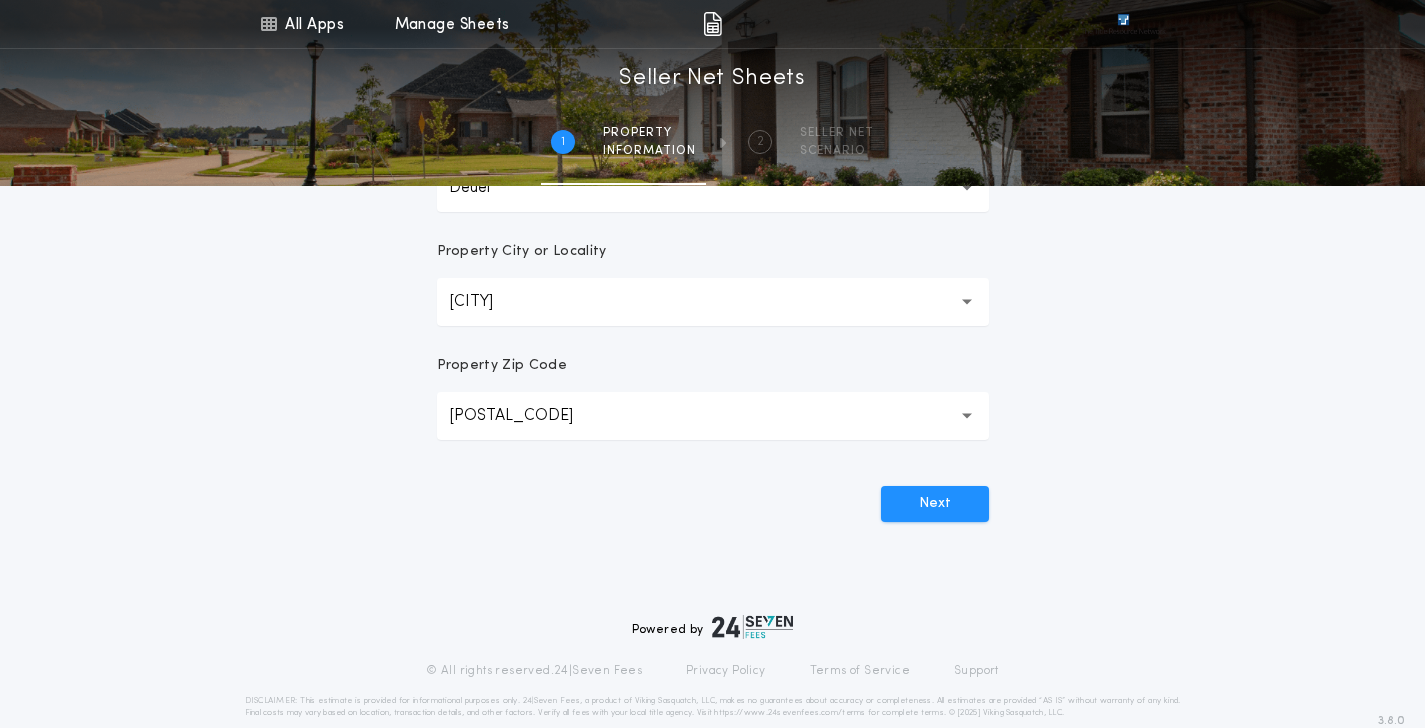 scroll, scrollTop: 564, scrollLeft: 0, axis: vertical 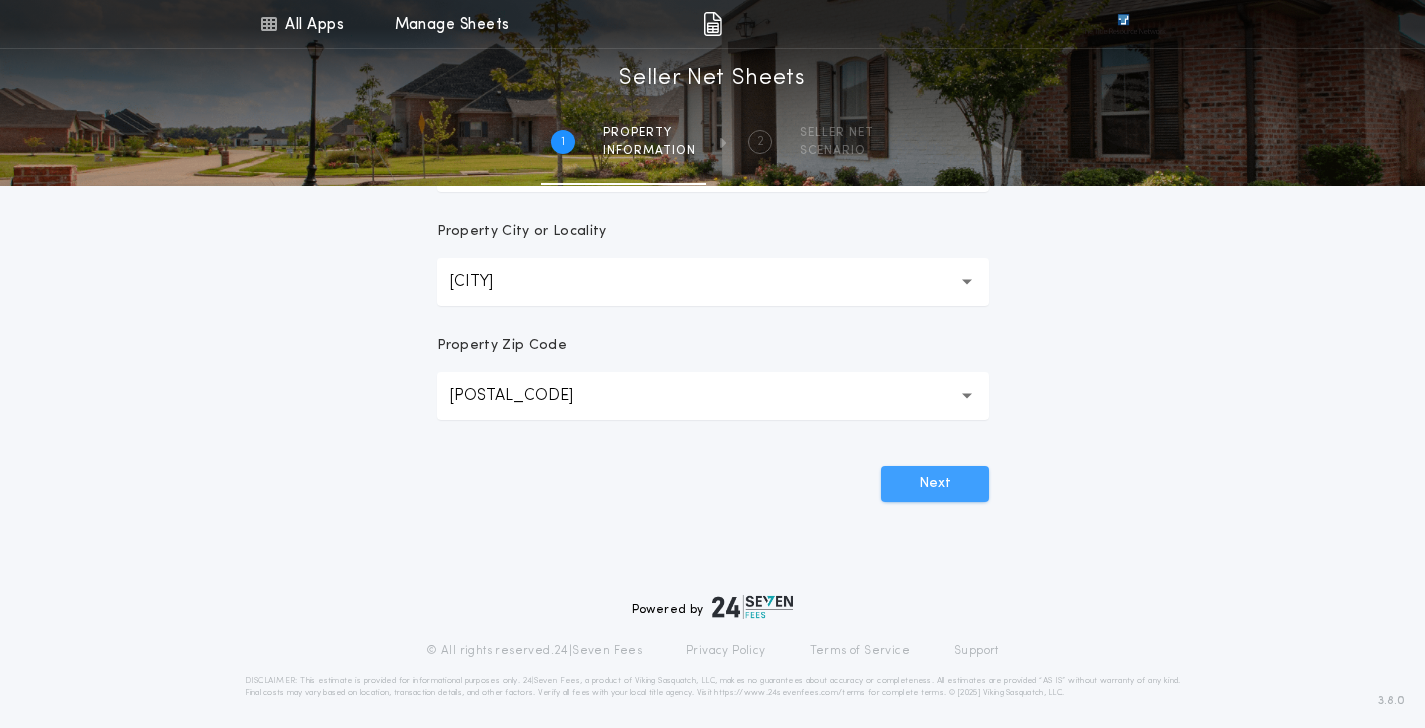 click on "Next" at bounding box center (935, 484) 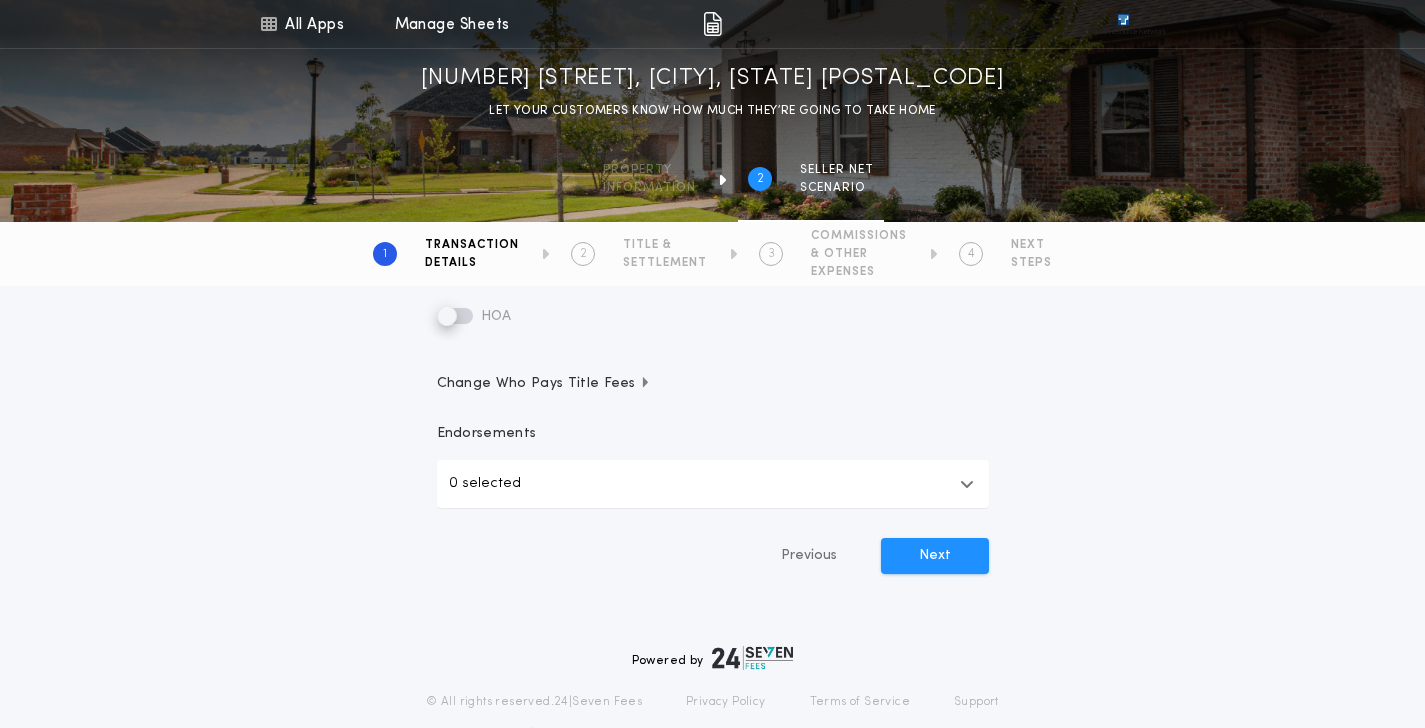scroll, scrollTop: 633, scrollLeft: 0, axis: vertical 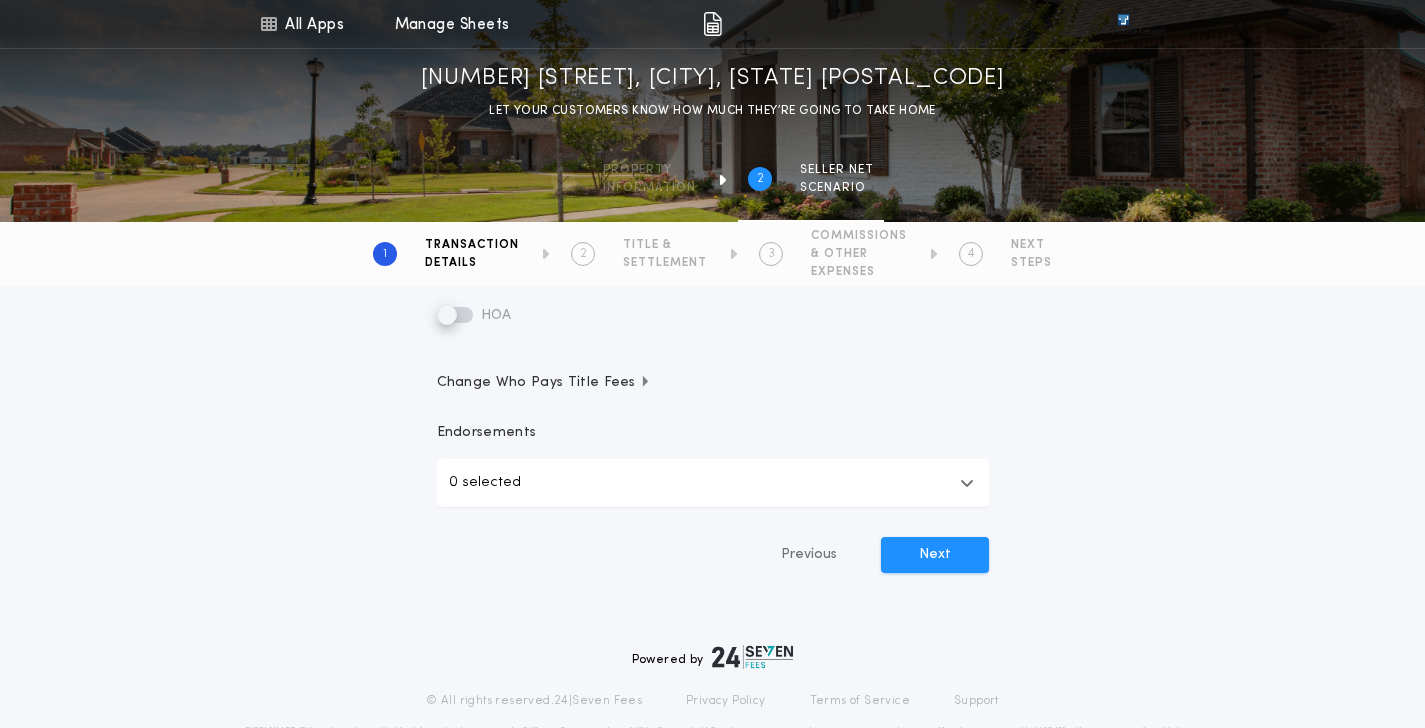 click on "Change Who Pays Title Fees" at bounding box center [544, 383] 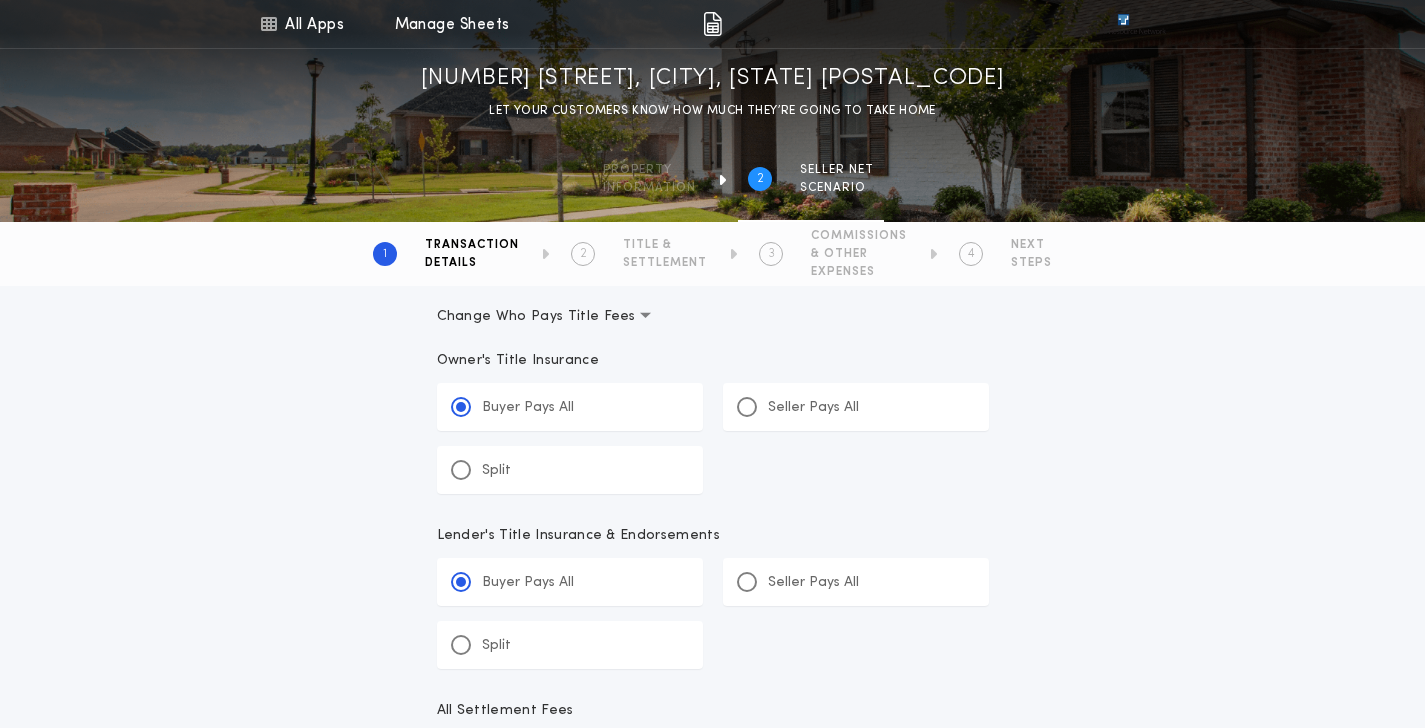 scroll, scrollTop: 721, scrollLeft: 0, axis: vertical 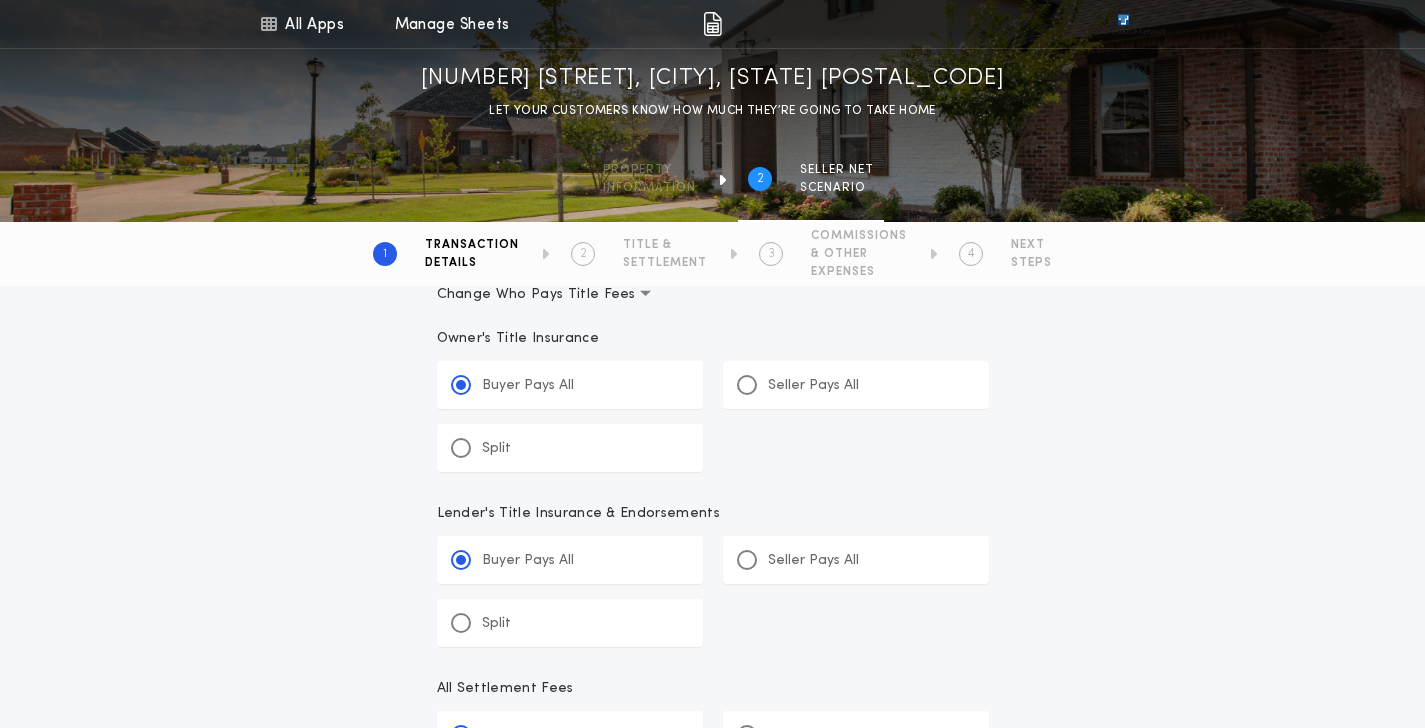 click on "Split" at bounding box center [570, 448] 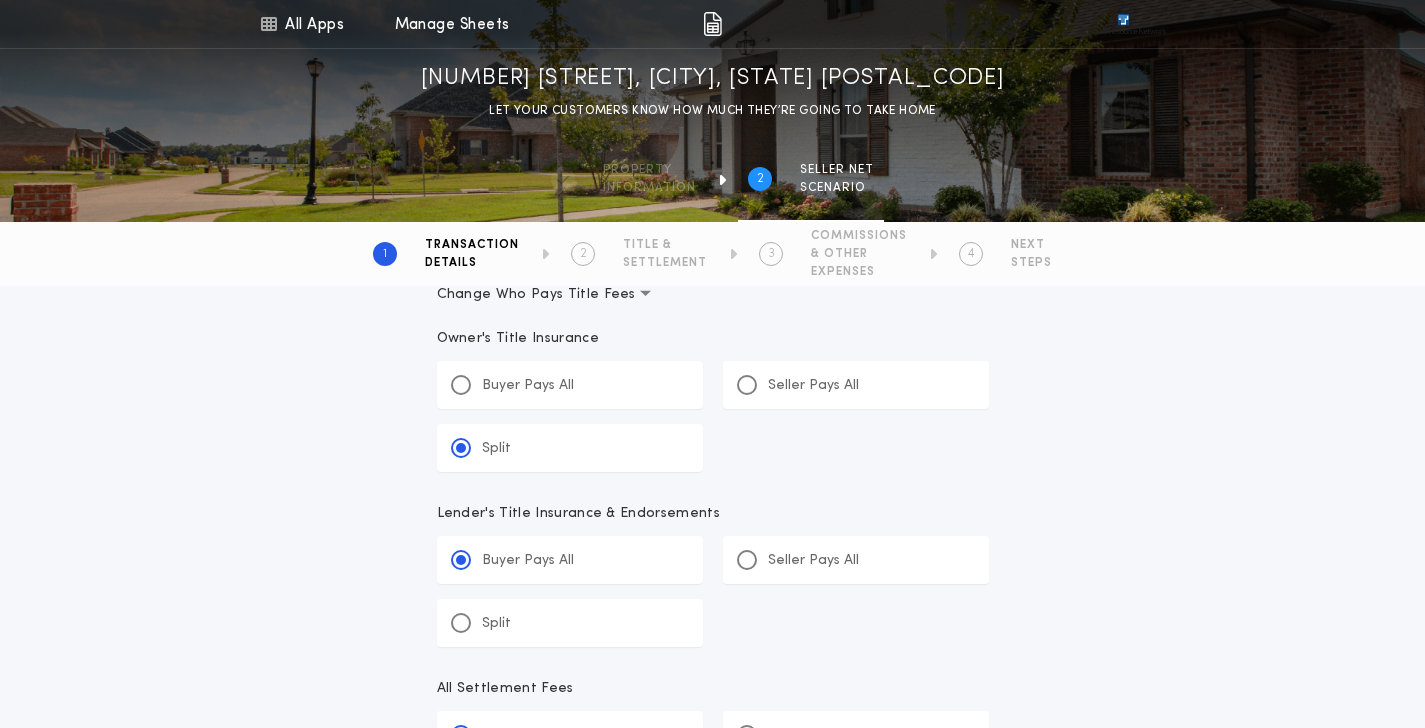 click on "Split" at bounding box center [570, 623] 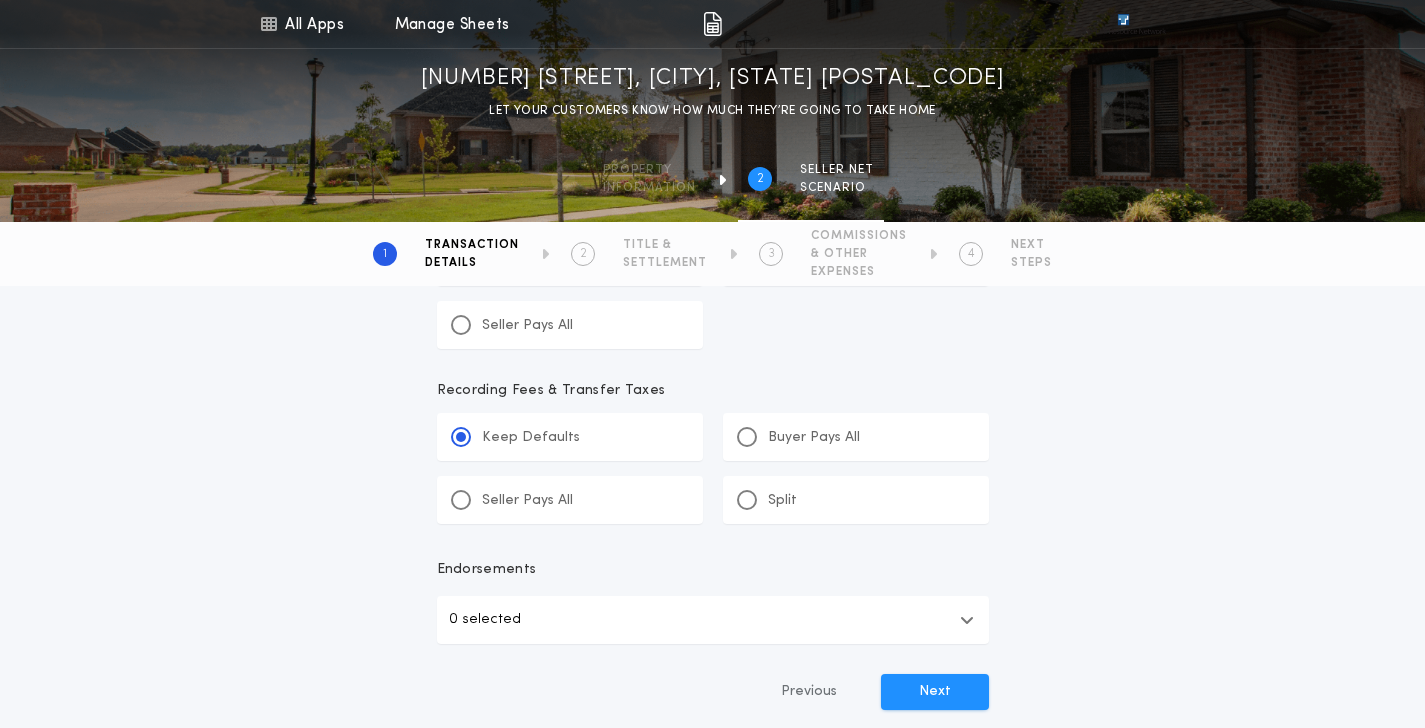 scroll, scrollTop: 1195, scrollLeft: 0, axis: vertical 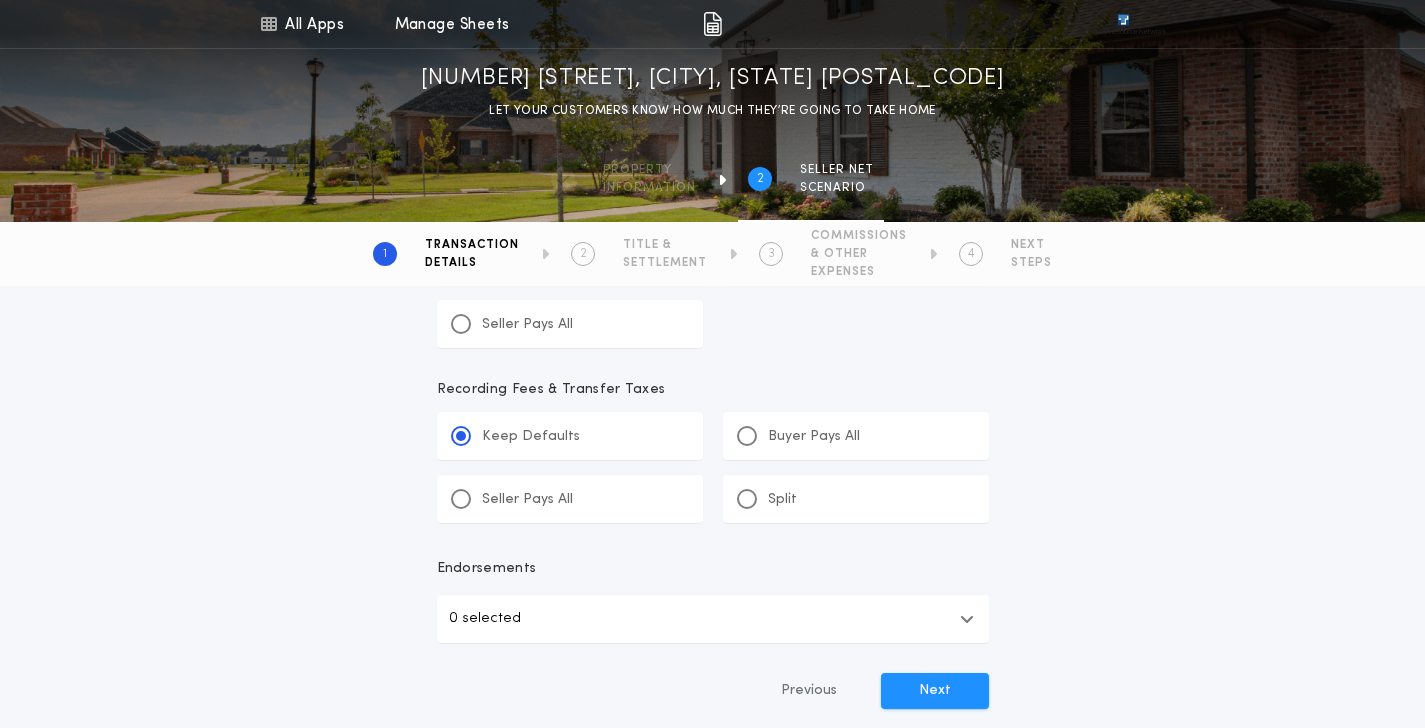 click on "Split" at bounding box center [856, 499] 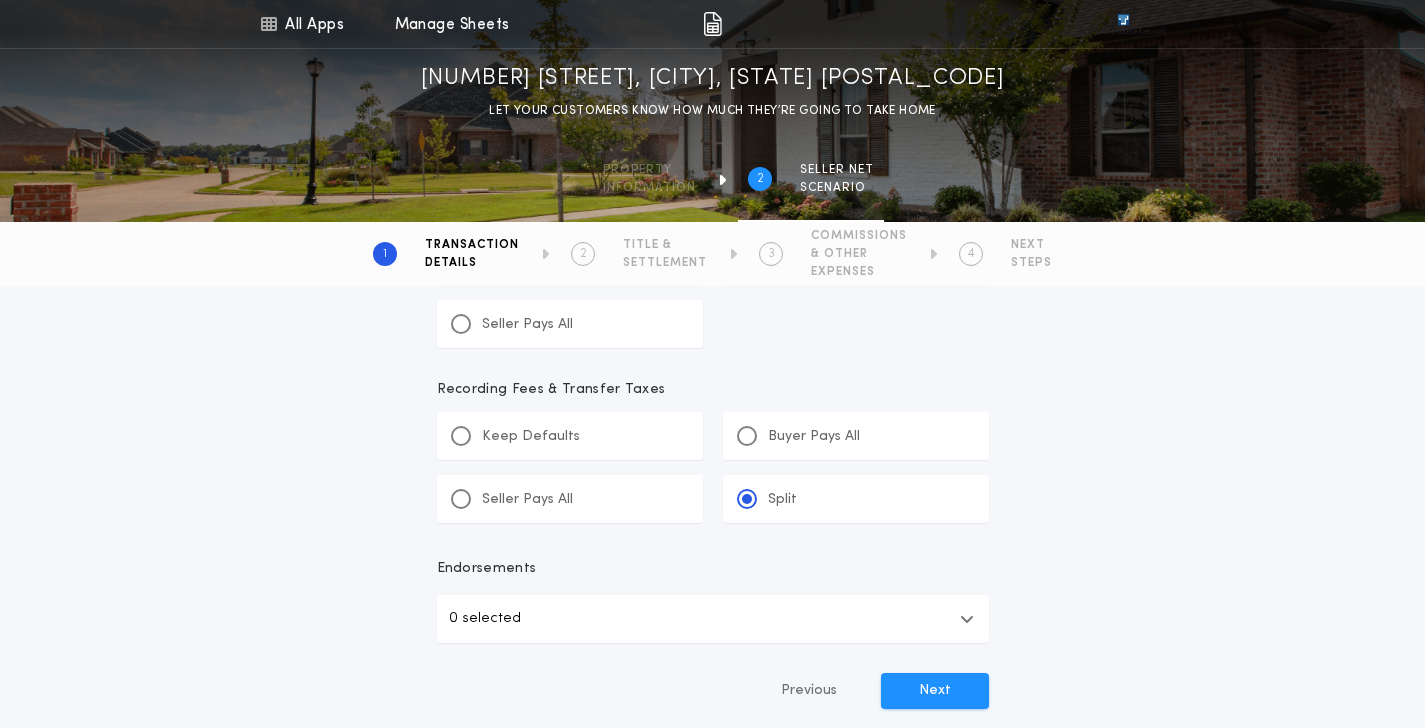 click on "Transaction Type Purchase W/ Loan Cash Sale Price Existing Loan Payoff Estimated Closing Date Choose Estimated closing date to enable Property Taxes and HOA   Property Taxes   HOA Change Who Pays Title Fees   Owner's Title Insurance ***** Buyer Pays All Seller Pays All Split Lender's Title Insurance & Endorsements ***** Buyer Pays All Seller Pays All Split All Settlement Fees ******* Keep Defaults Buyer Pays All Seller Pays All Recording Fees & Transfer Taxes ***** Keep Defaults Buyer Pays All Seller Pays All Split Endorsements 0 selected Previous  Next" at bounding box center [713, -60] 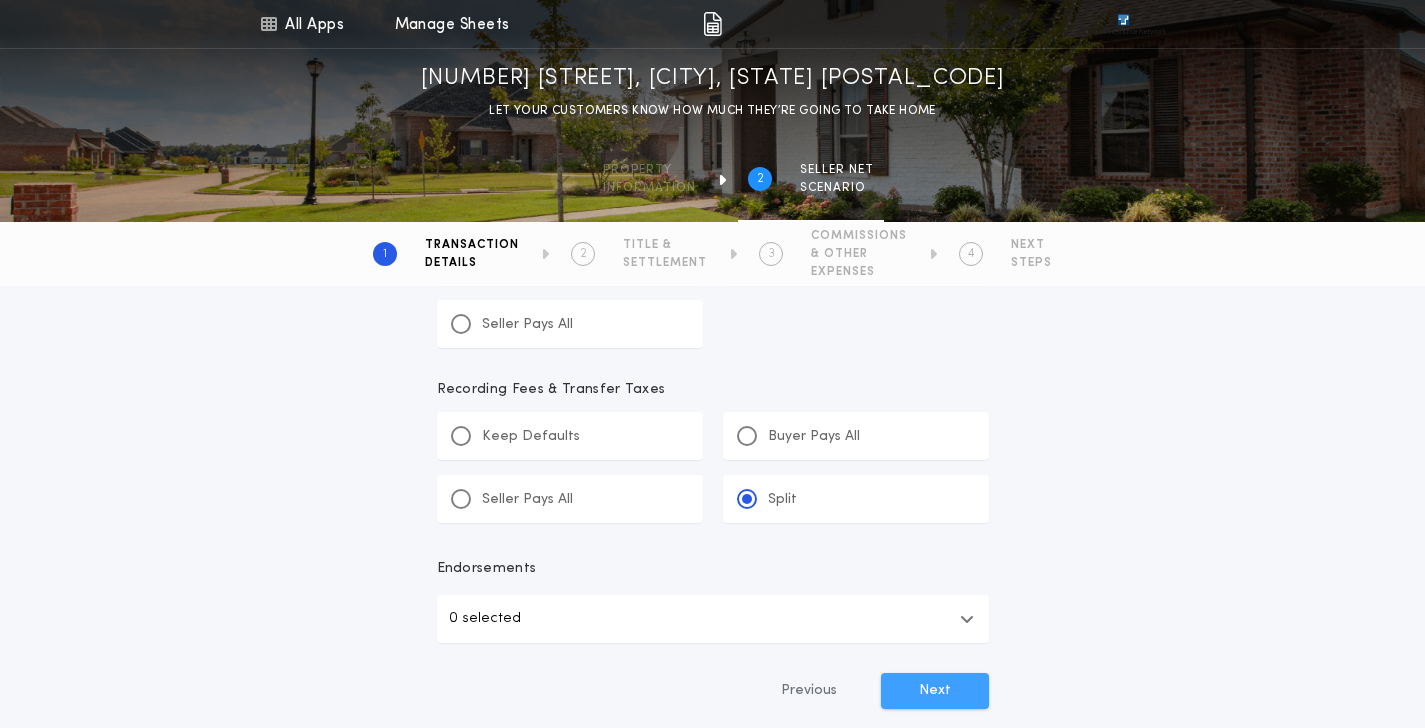 click on "Next" at bounding box center (935, 691) 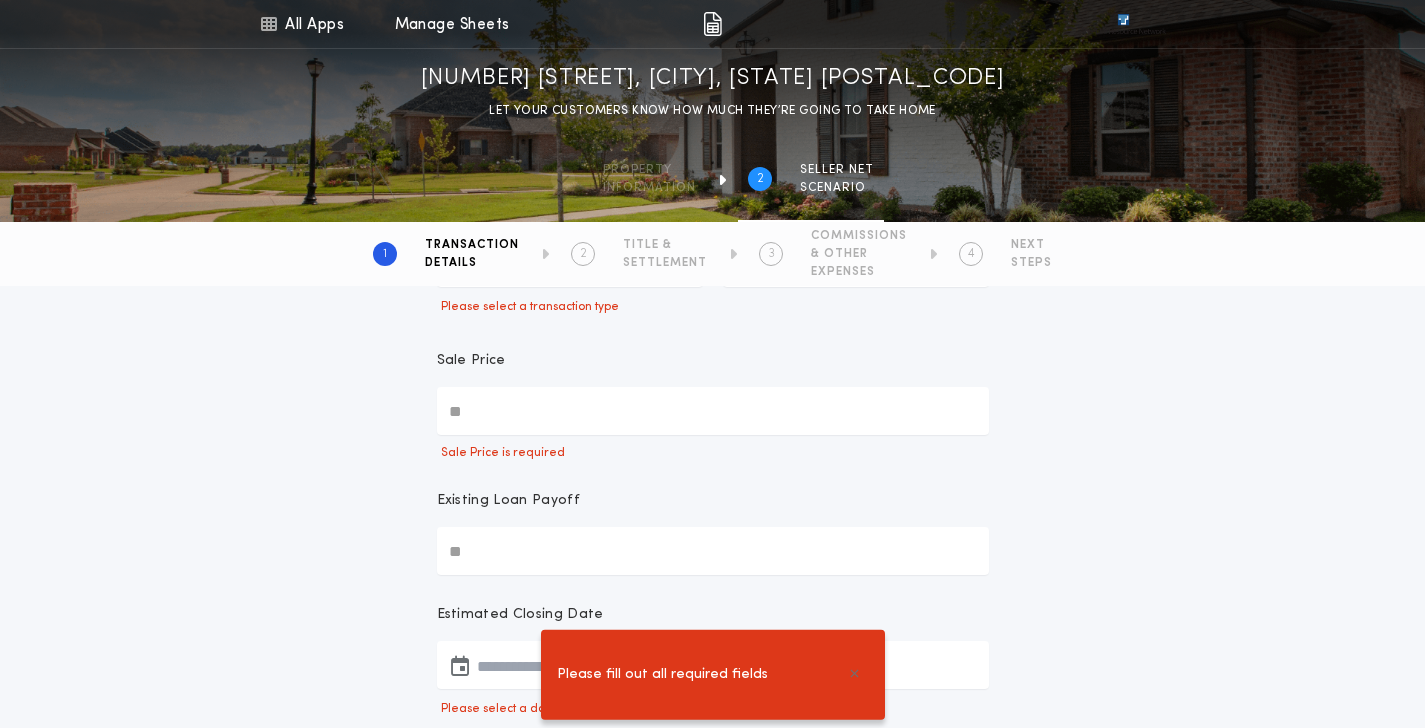 scroll, scrollTop: 0, scrollLeft: 0, axis: both 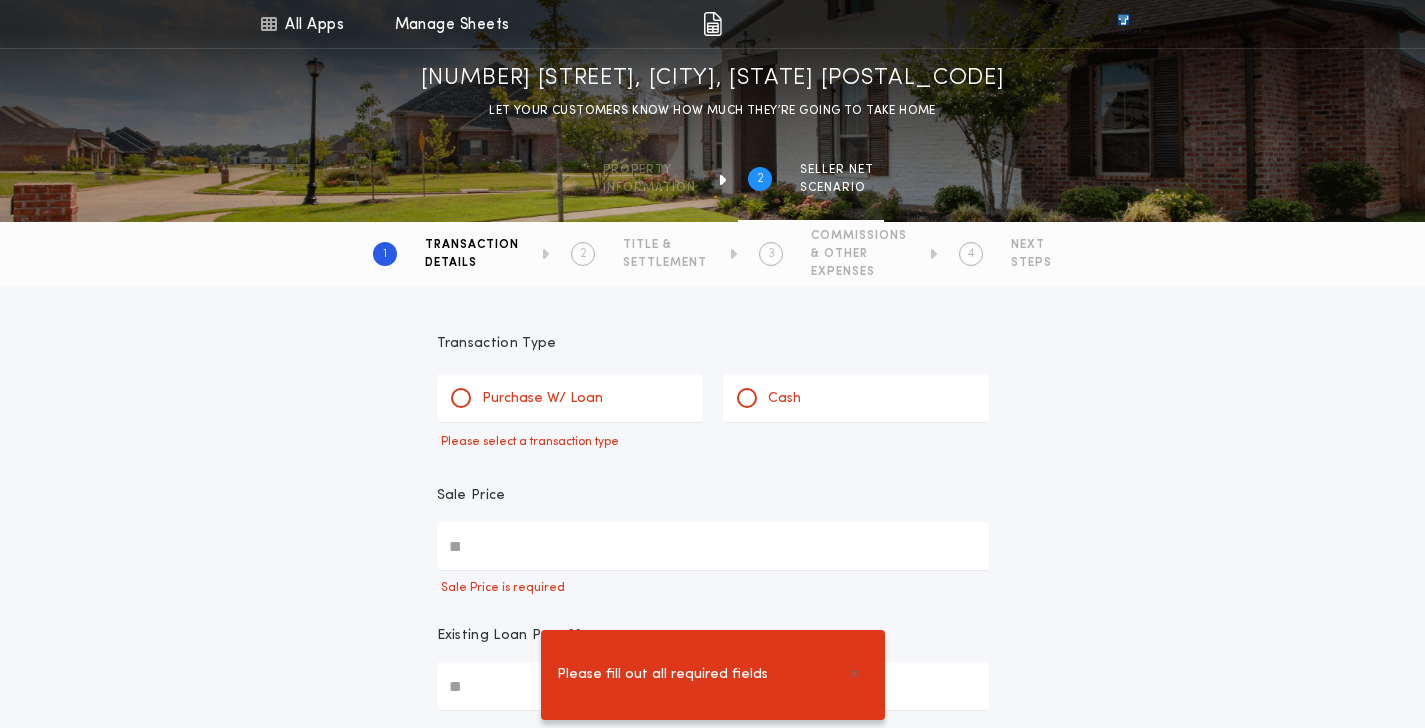 click on "Purchase W/ Loan" at bounding box center (570, 398) 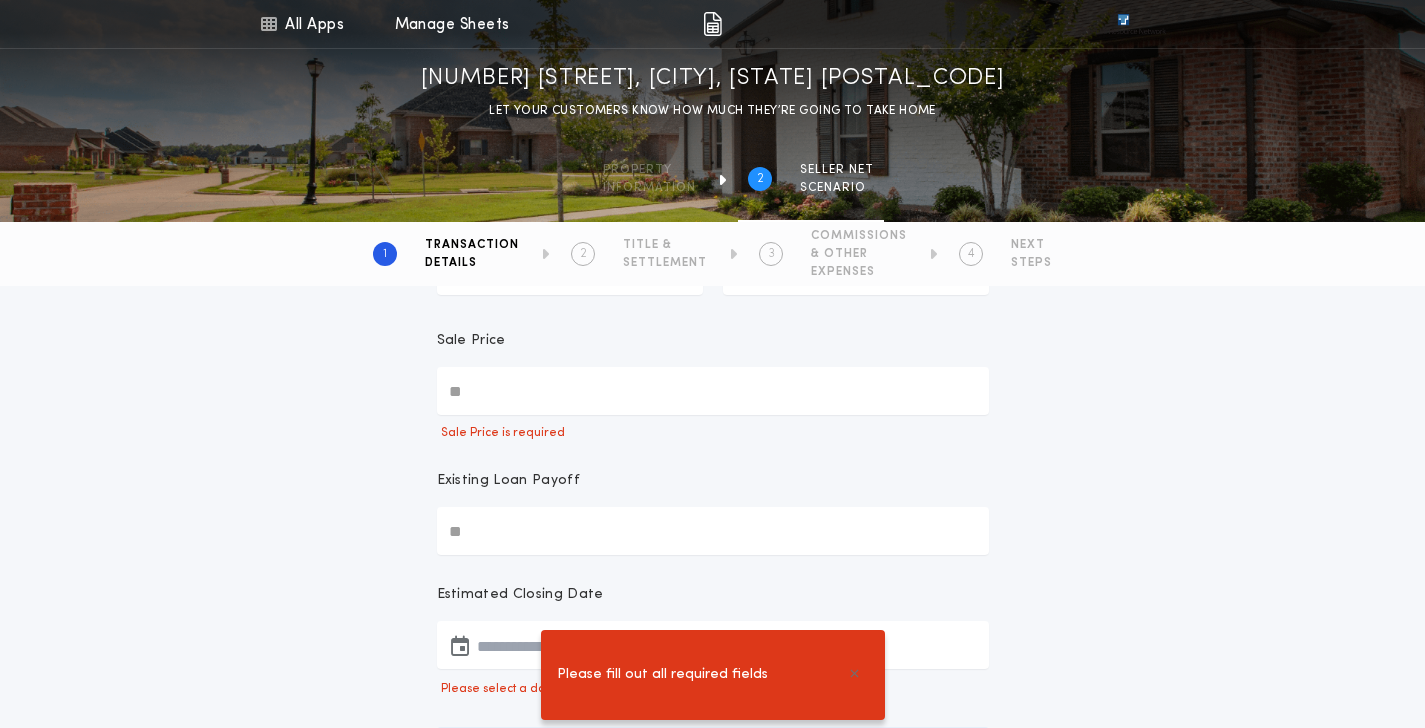 scroll, scrollTop: 128, scrollLeft: 0, axis: vertical 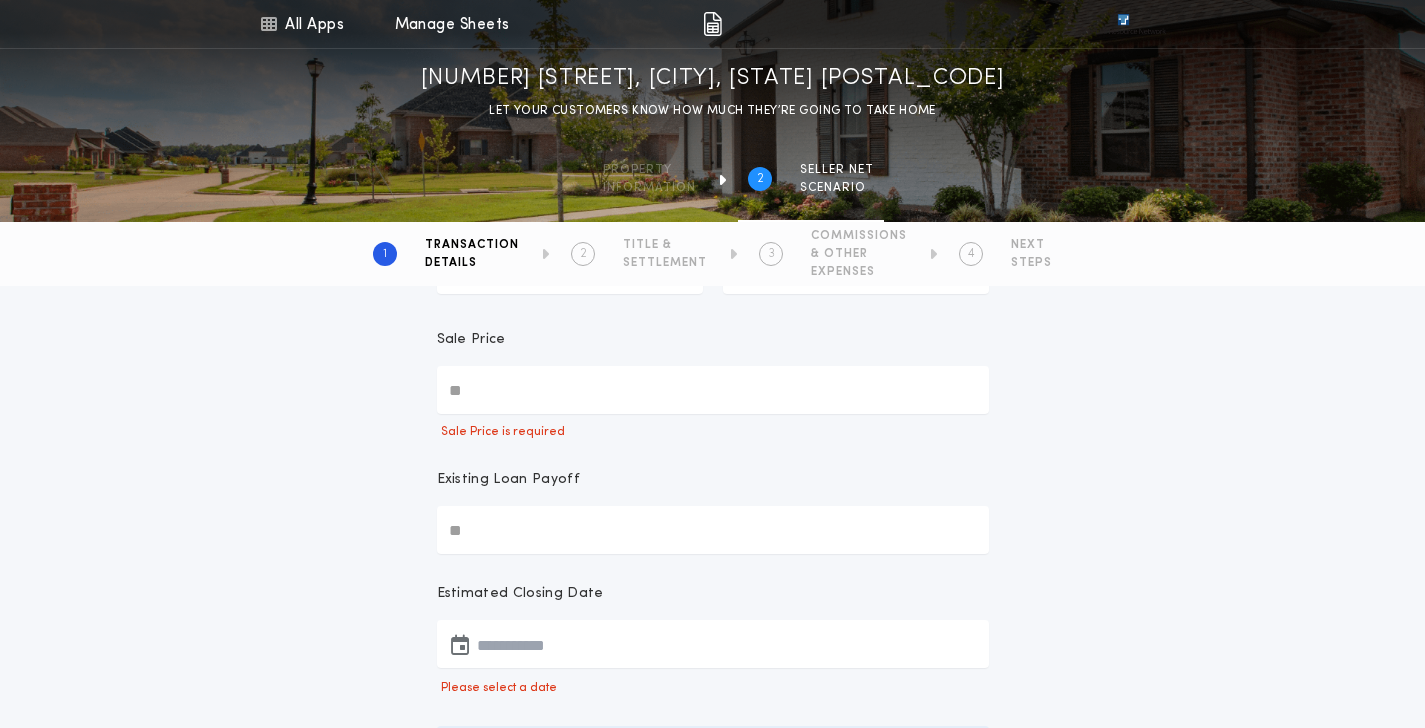 click on "Sale Price" at bounding box center [713, 390] 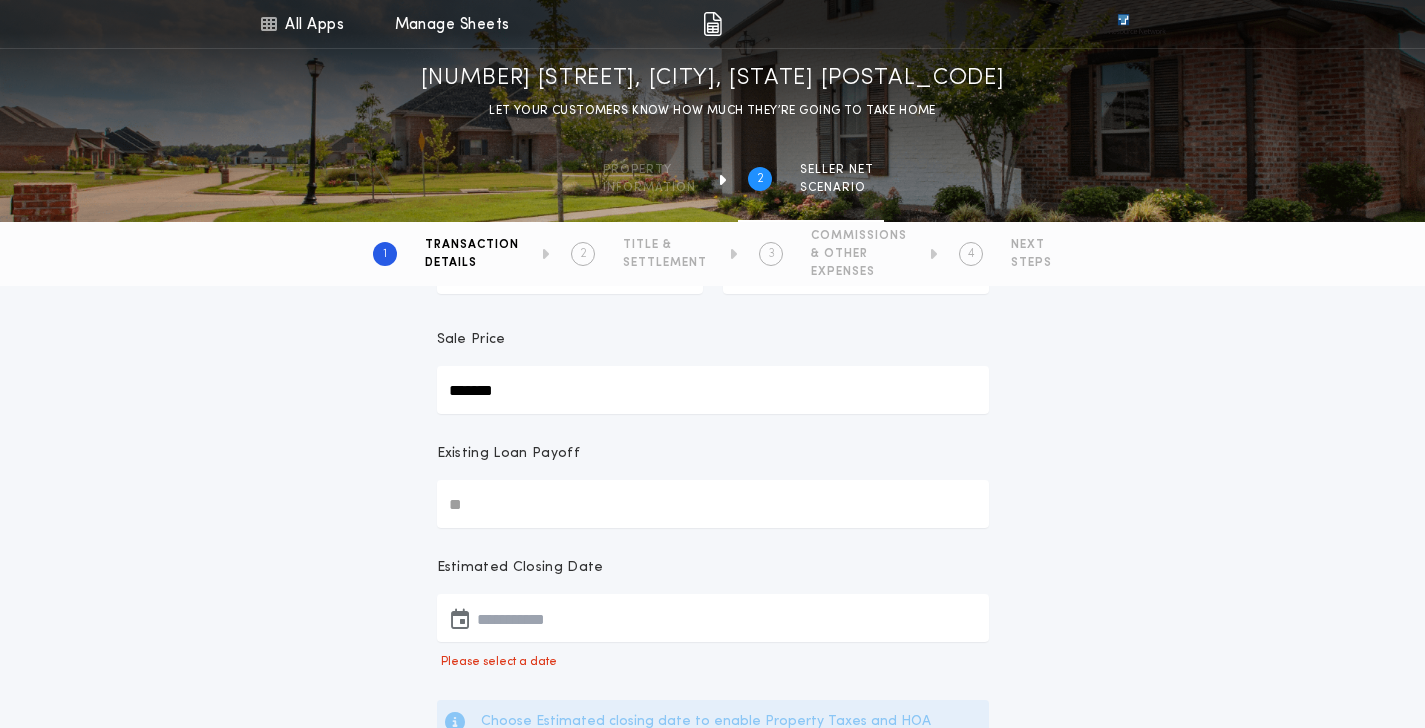 type on "********" 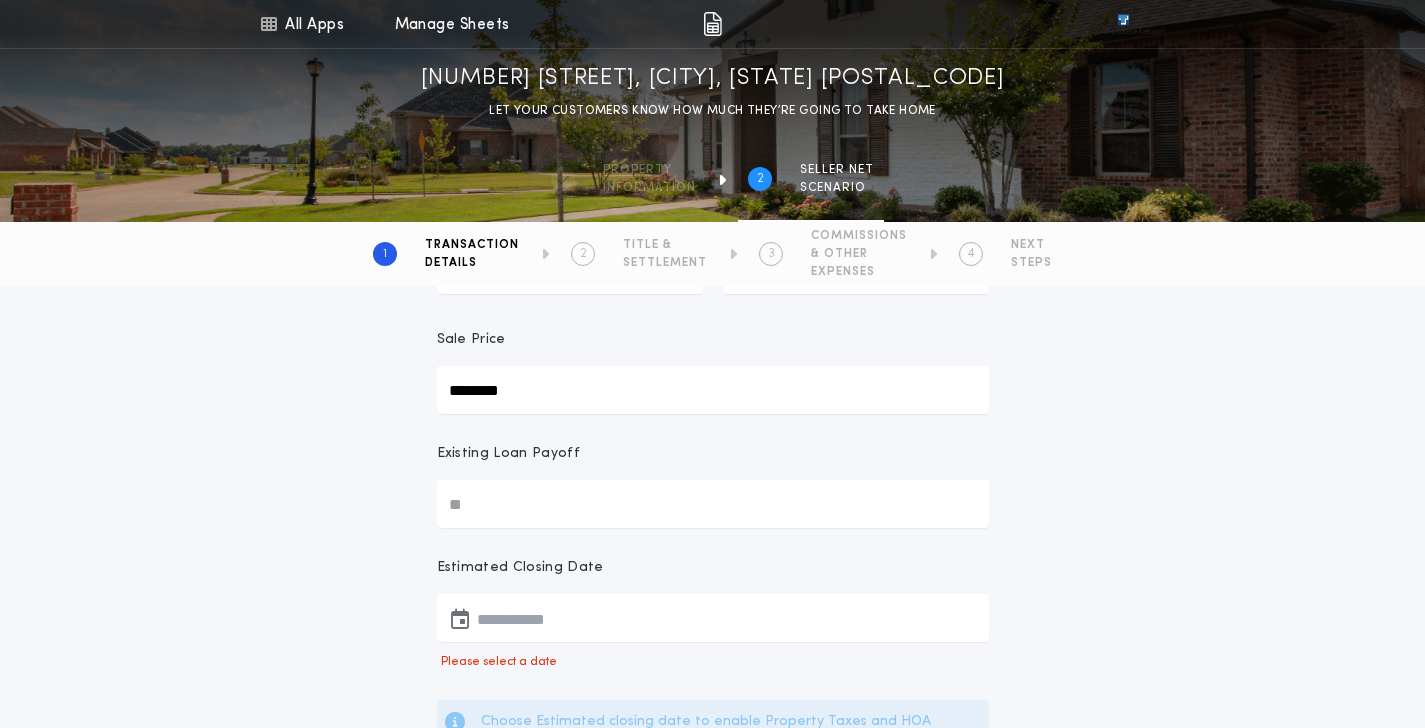 click on "**********" at bounding box center [713, 1015] 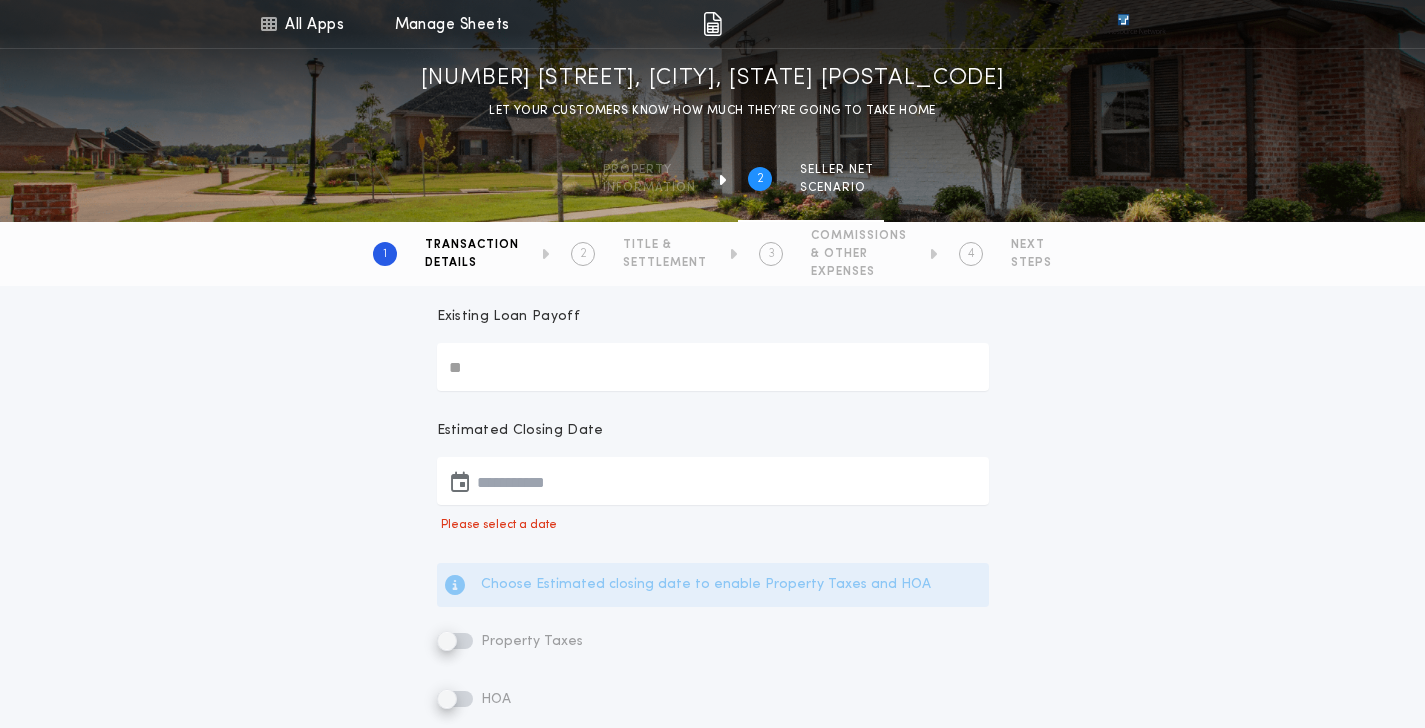 scroll, scrollTop: 266, scrollLeft: 0, axis: vertical 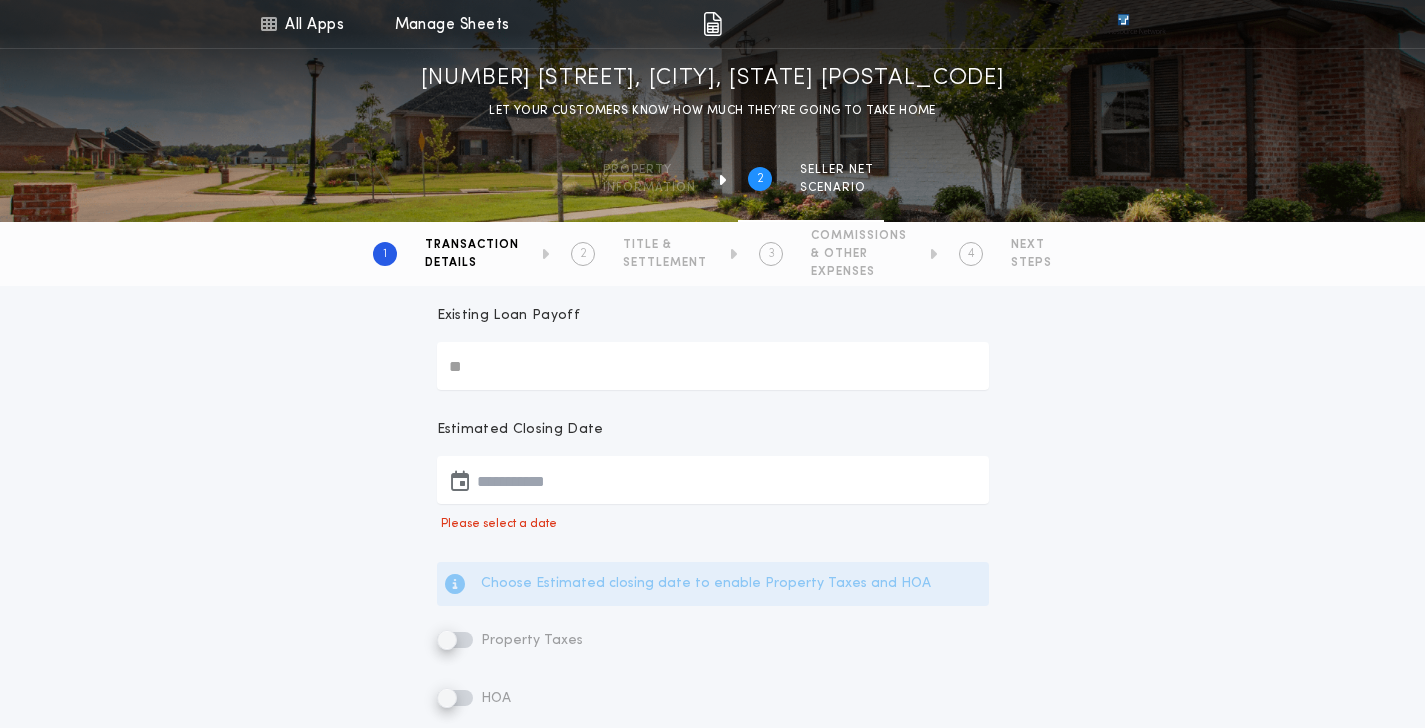 click at bounding box center [713, 480] 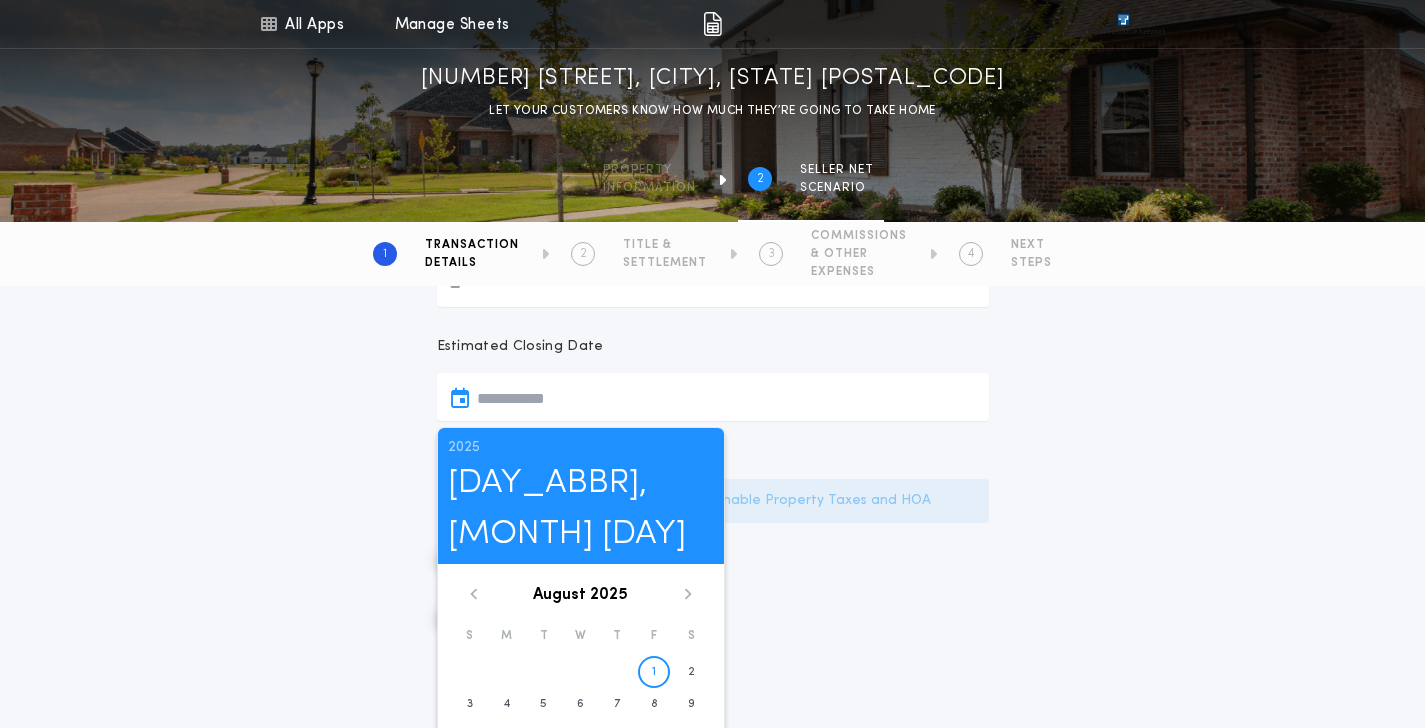 scroll, scrollTop: 357, scrollLeft: 0, axis: vertical 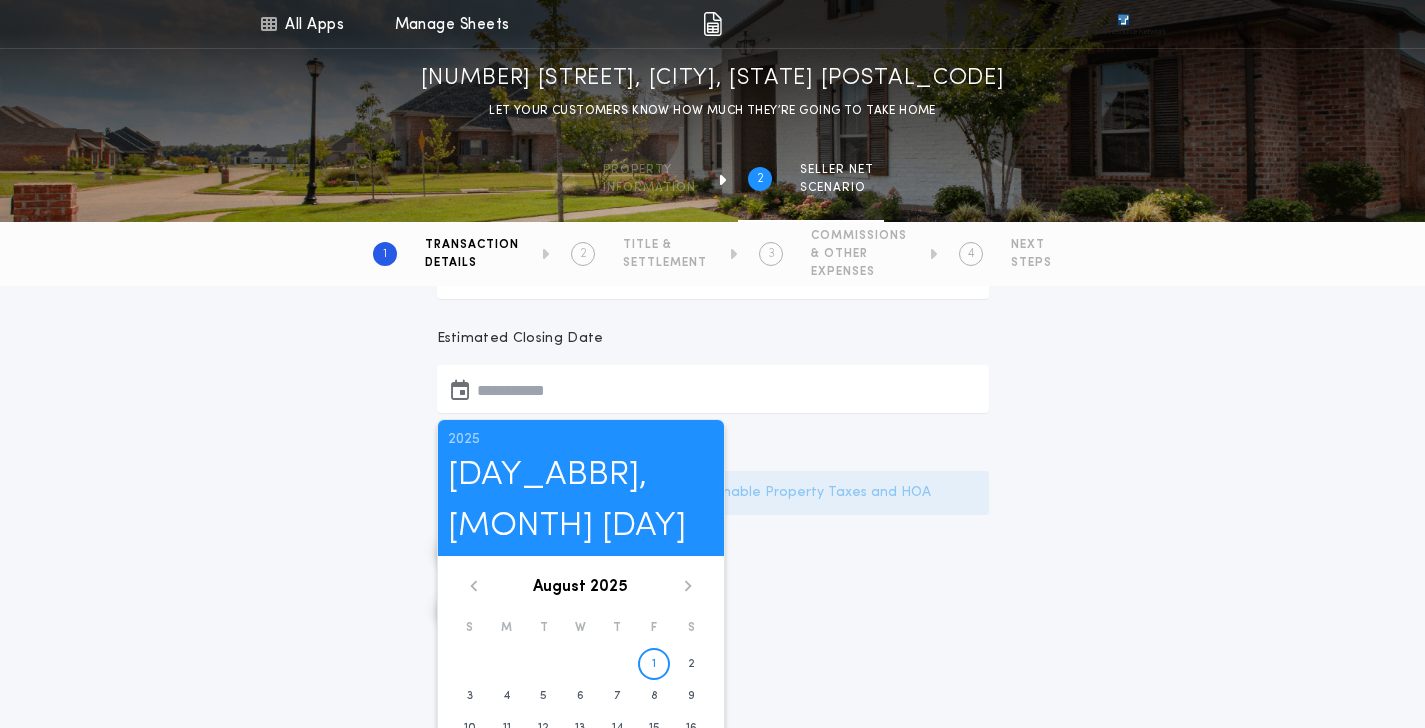 click on "[YEAR] [DAY_ABBR], [MONTH] [DAY] [MONTH] [YEAR] S M T W T F S 1 2 3 4 5 6 7 8 9 10 11 12 13 14 15 16 17 18 19 20 21 22 23 24 25 26 27 28 29 30 31" at bounding box center (581, 634) 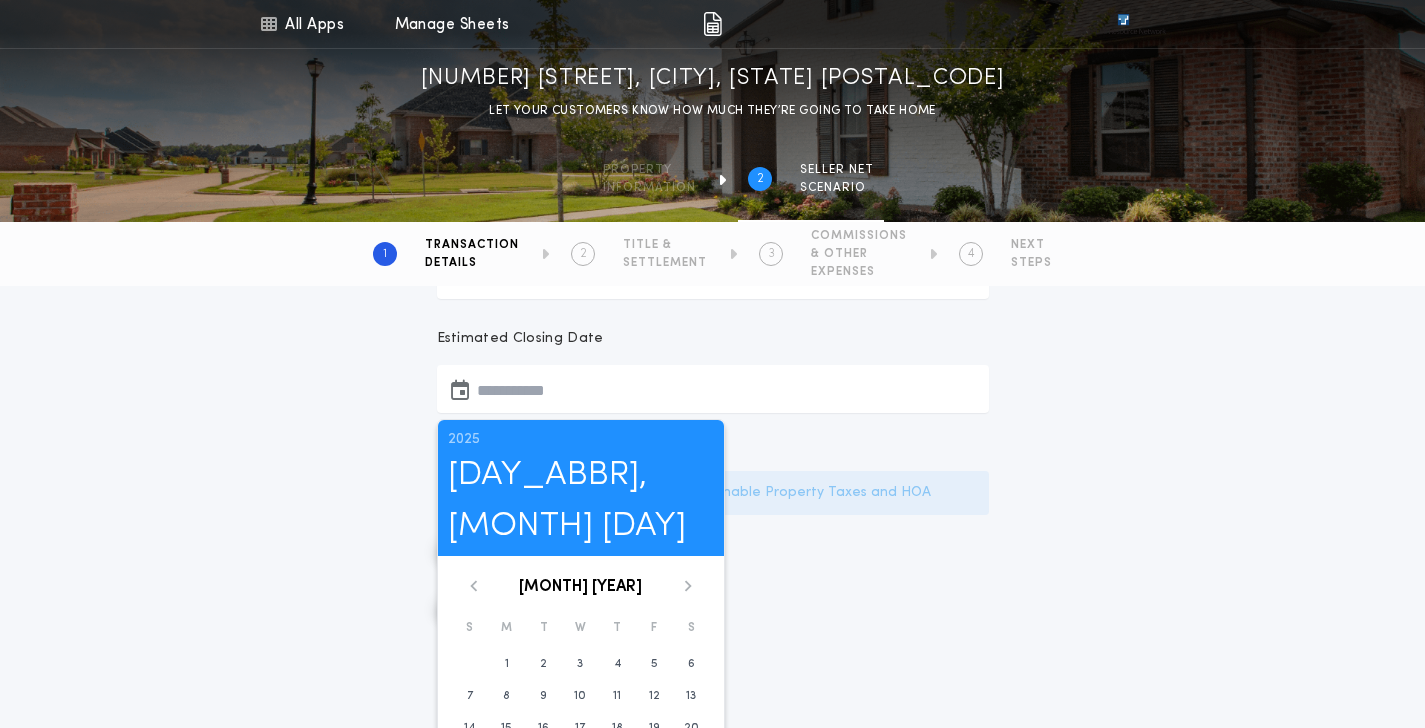 click 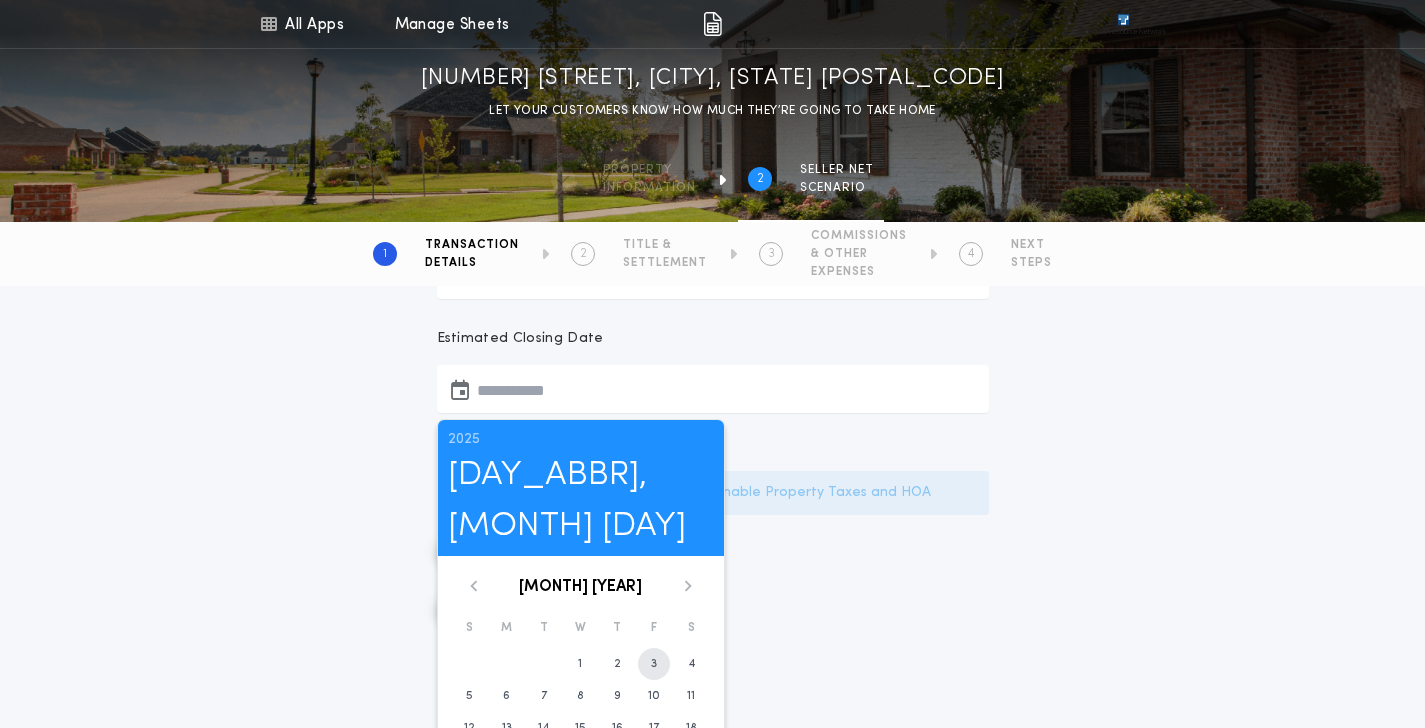 click on "3" at bounding box center (654, 664) 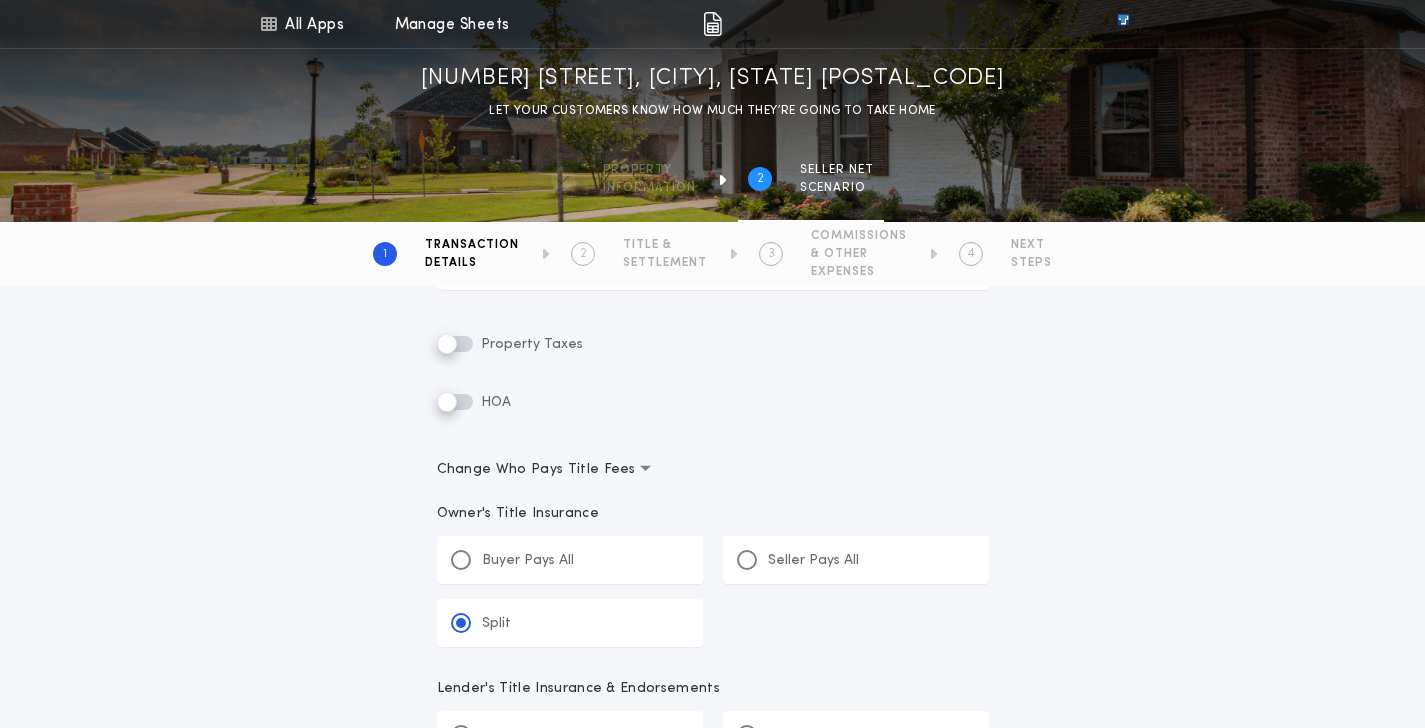scroll, scrollTop: 481, scrollLeft: 0, axis: vertical 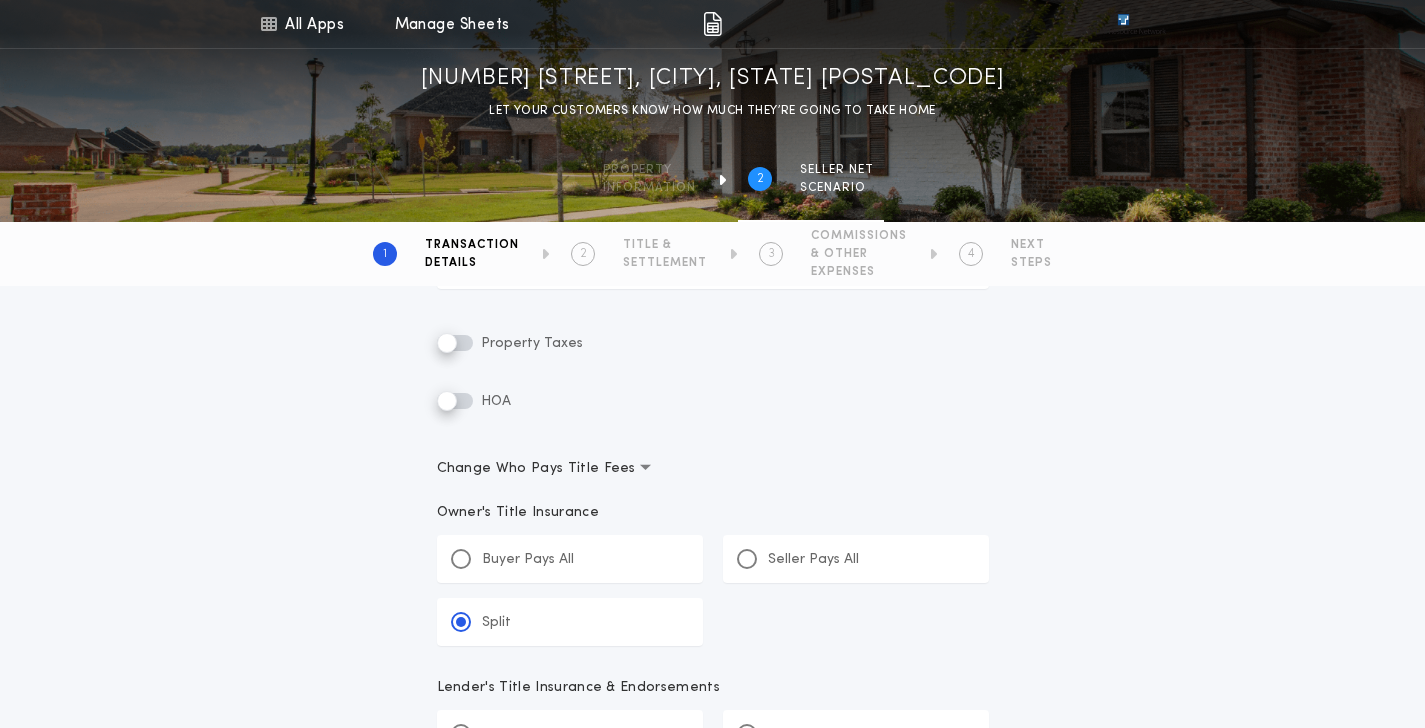click on "Property Taxes" at bounding box center (530, 343) 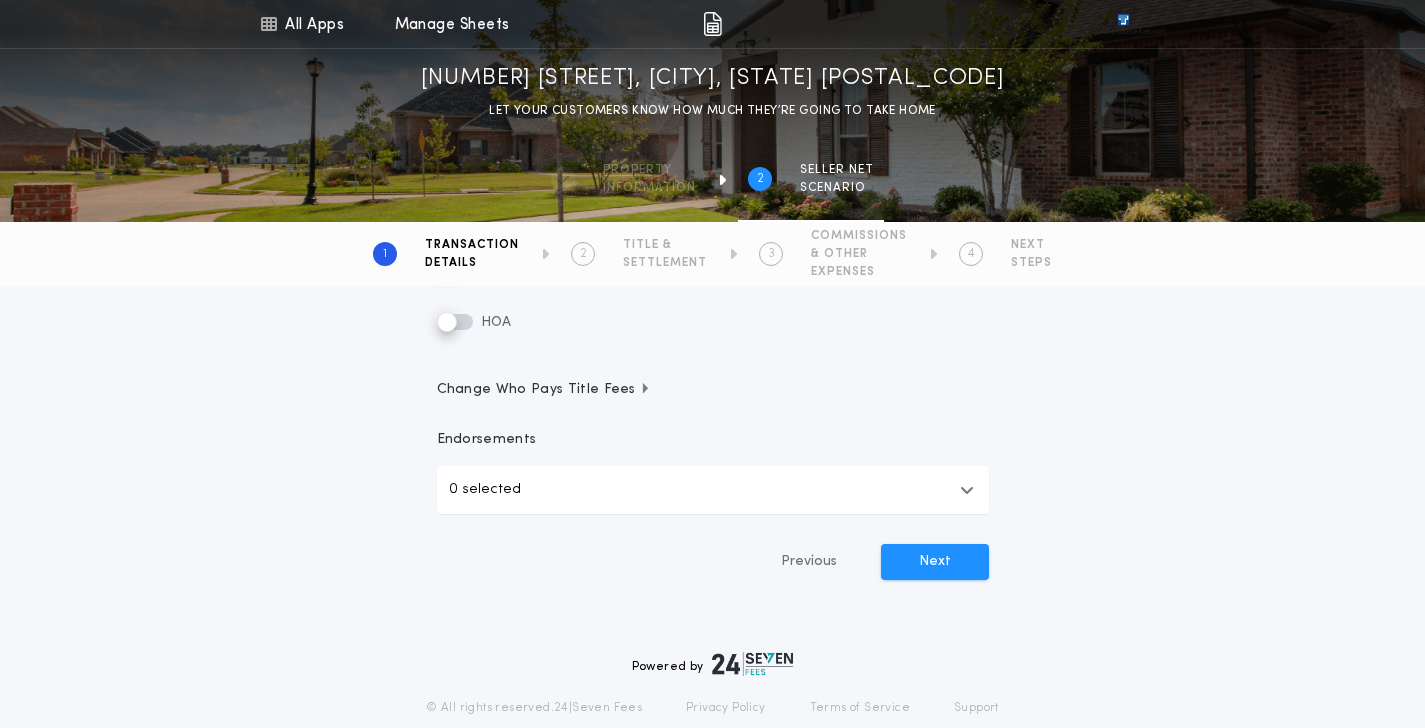 scroll, scrollTop: 628, scrollLeft: 0, axis: vertical 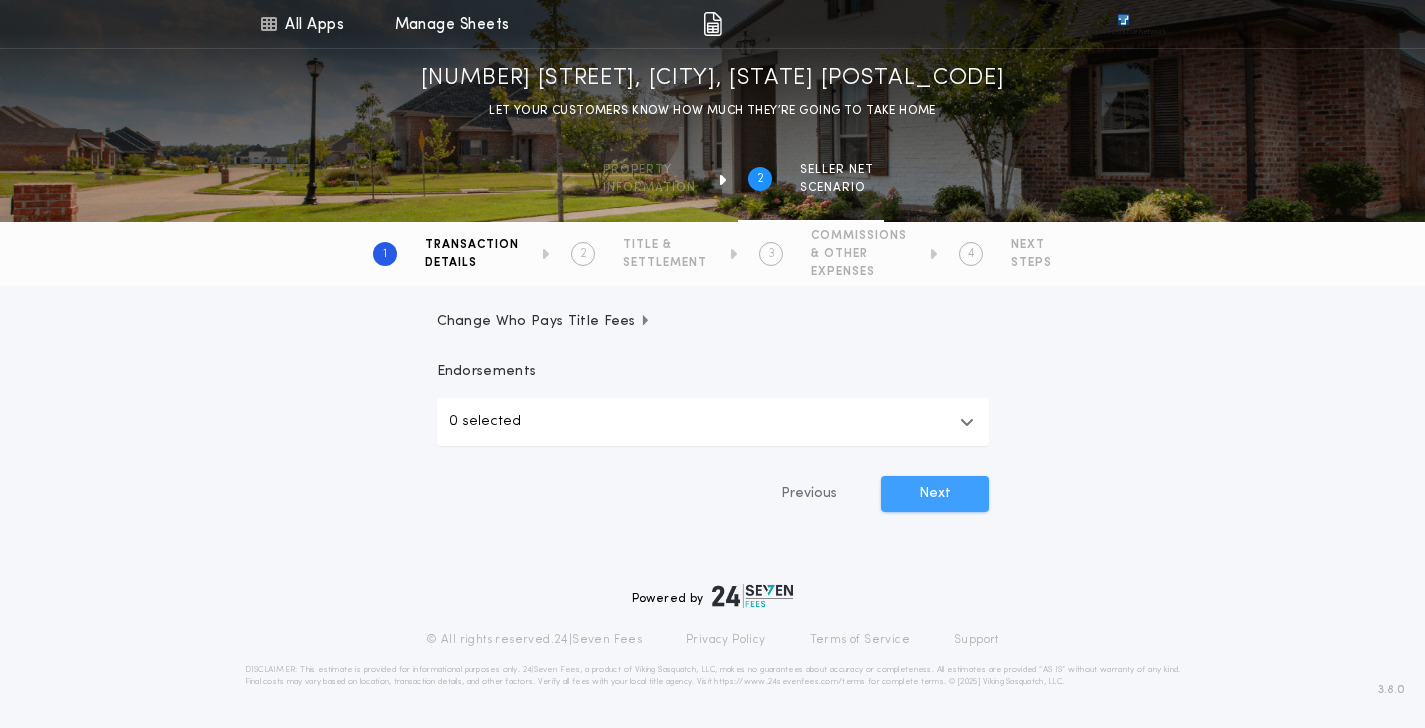 click on "Next" at bounding box center (935, 494) 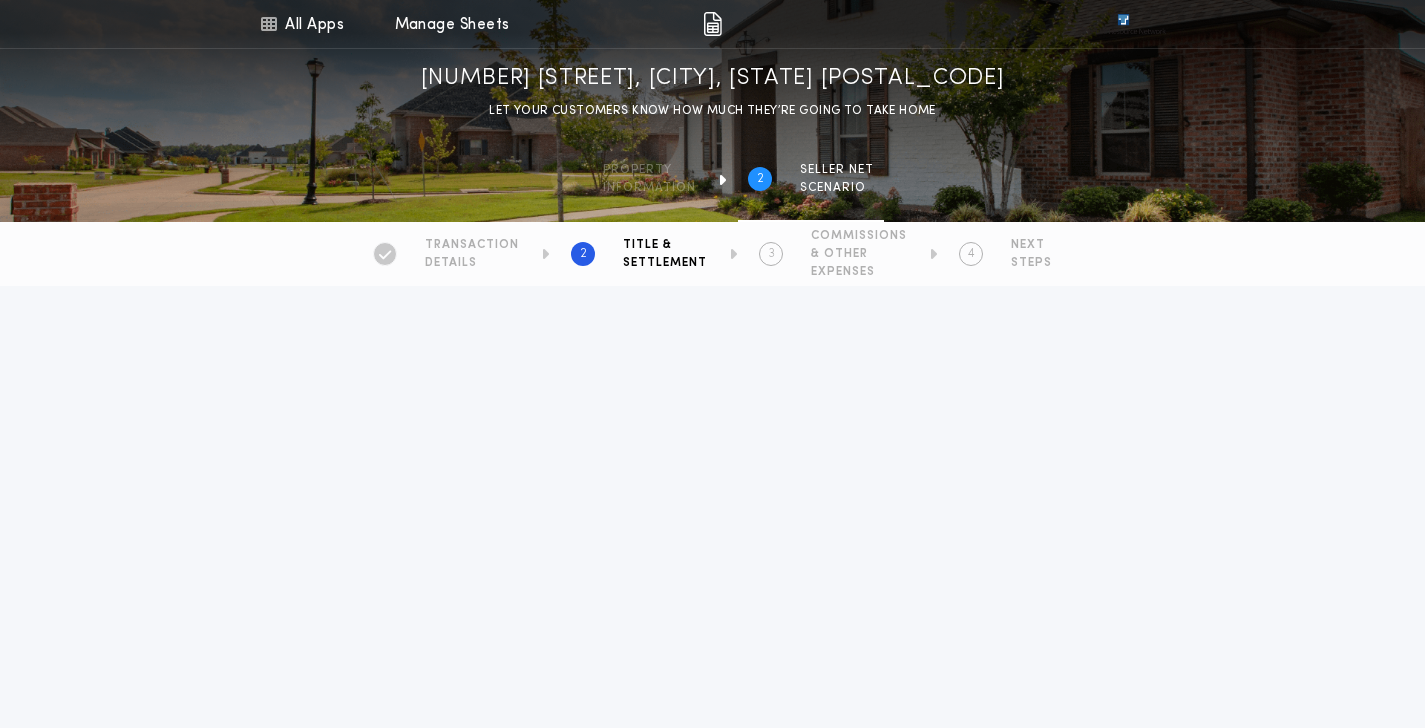 type on "*******" 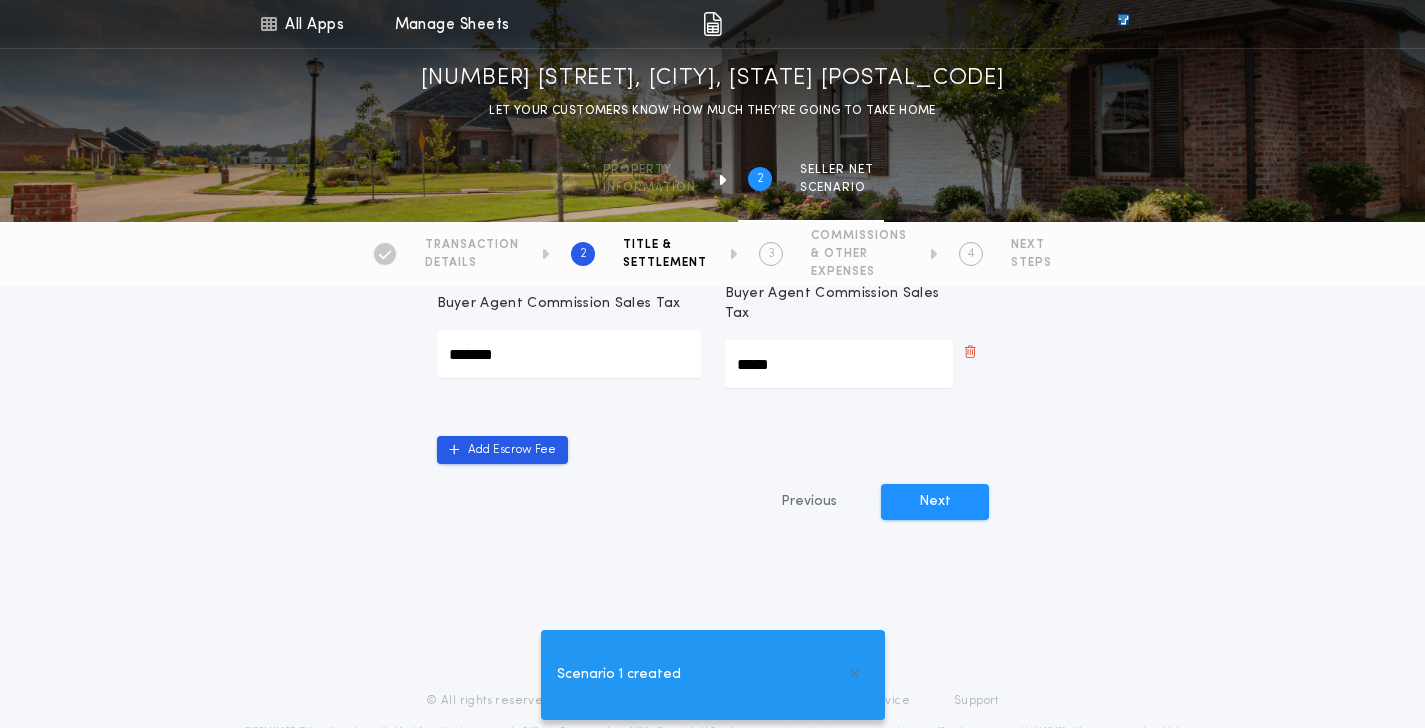 scroll, scrollTop: 826, scrollLeft: 0, axis: vertical 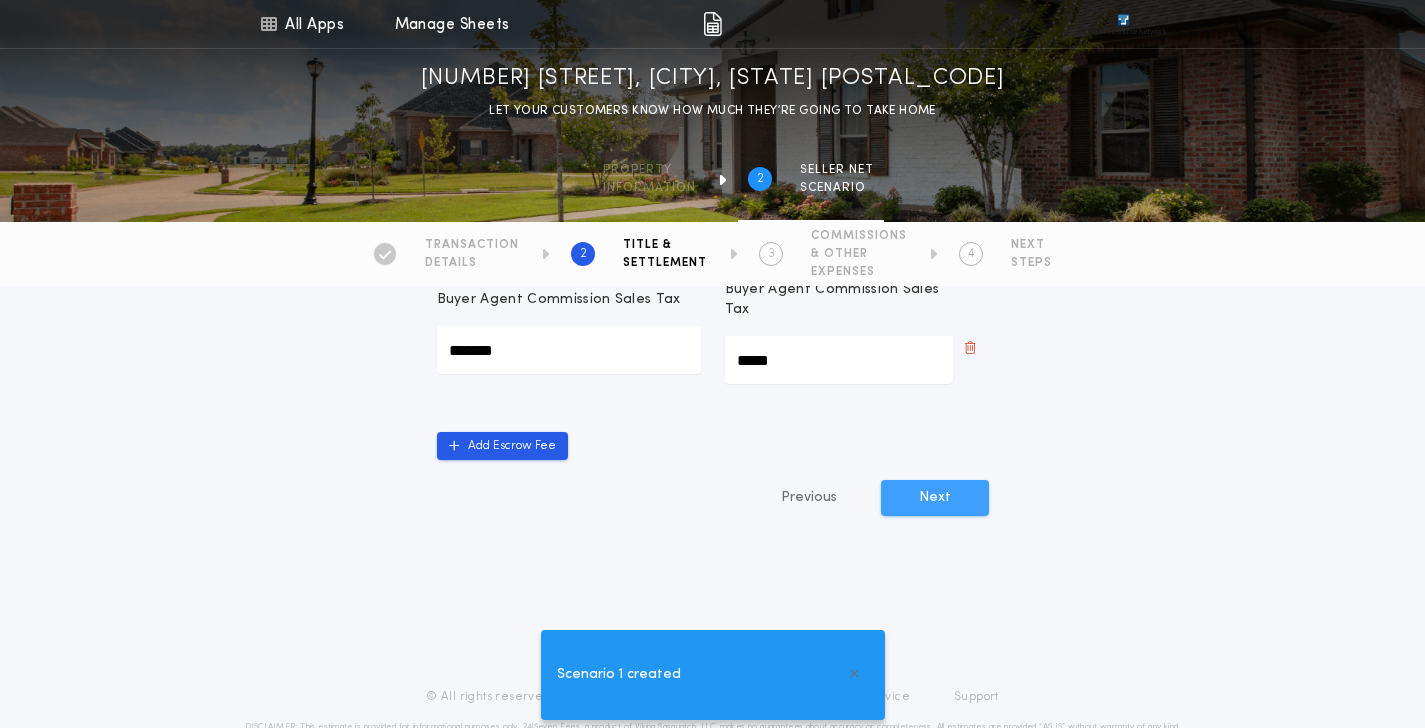 click on "Next" at bounding box center [935, 498] 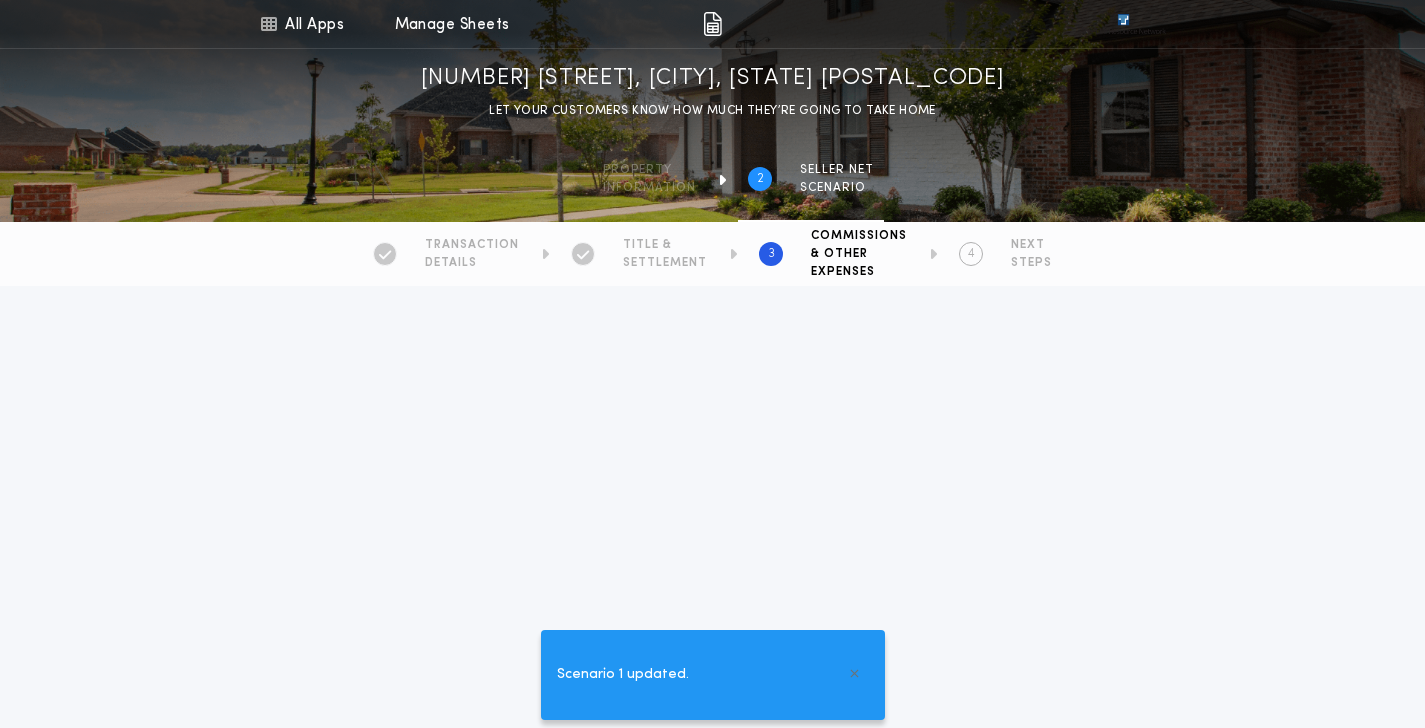 type on "******" 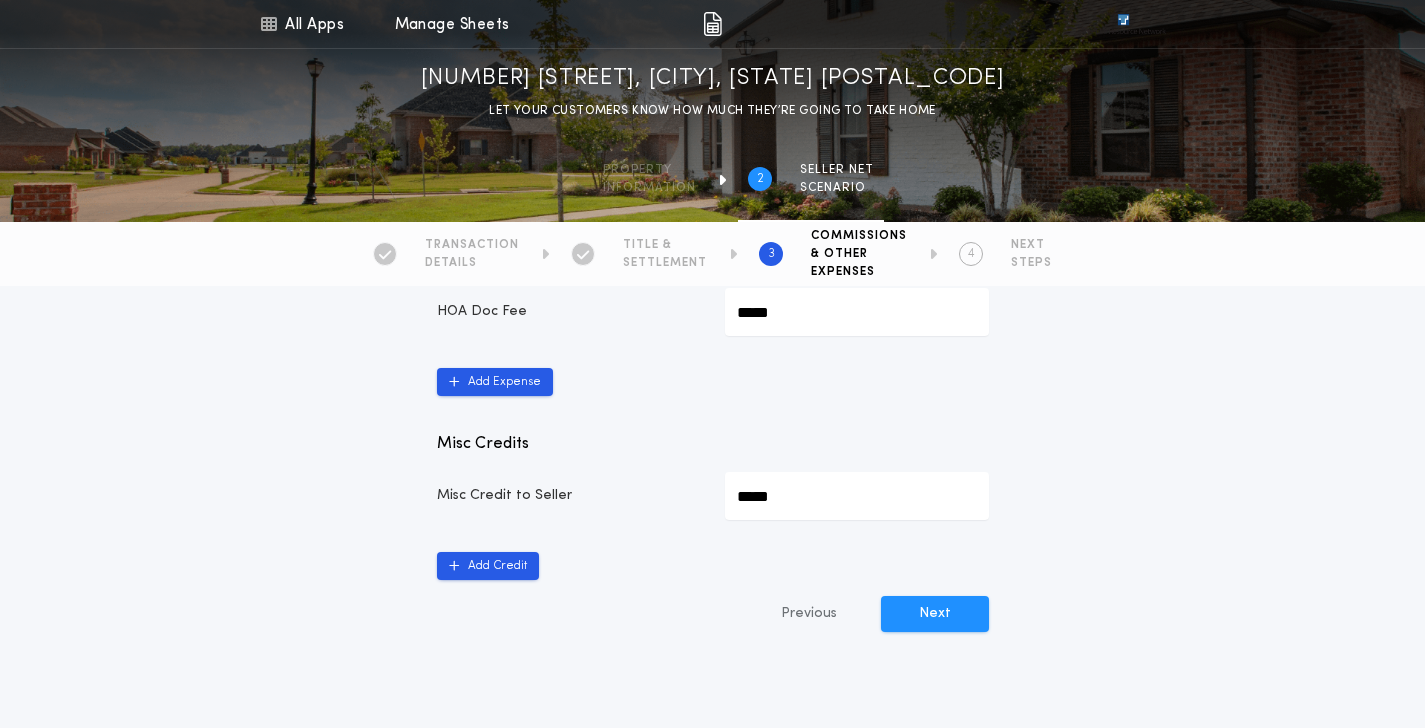 scroll, scrollTop: 1150, scrollLeft: 0, axis: vertical 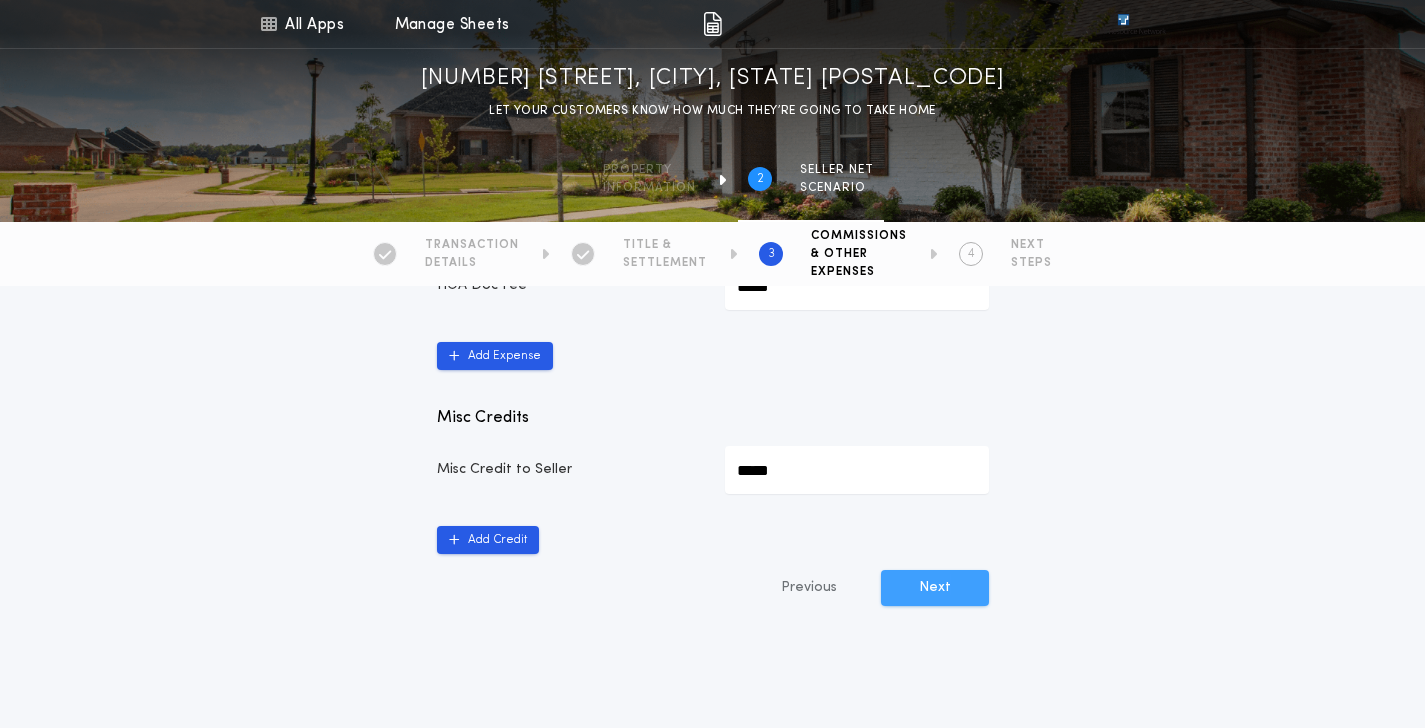 click on "Next" at bounding box center (935, 588) 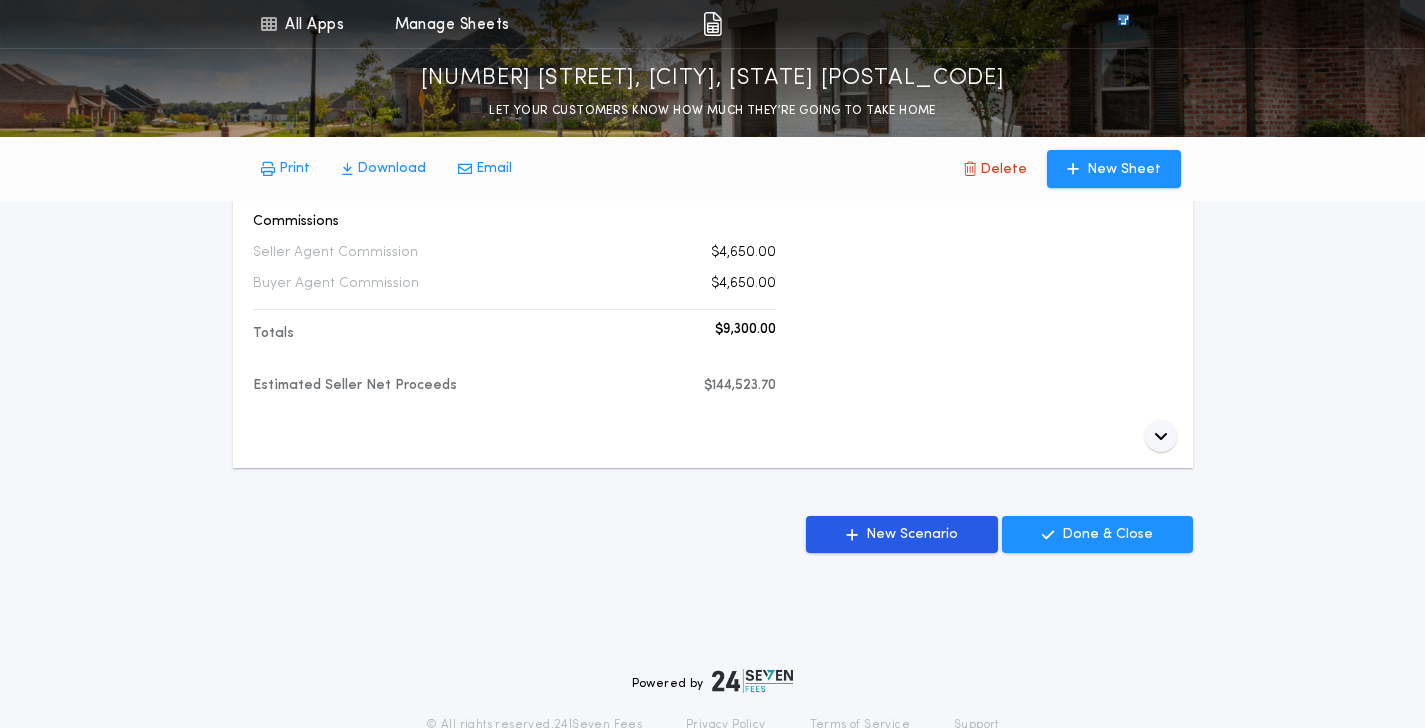 scroll, scrollTop: 896, scrollLeft: 0, axis: vertical 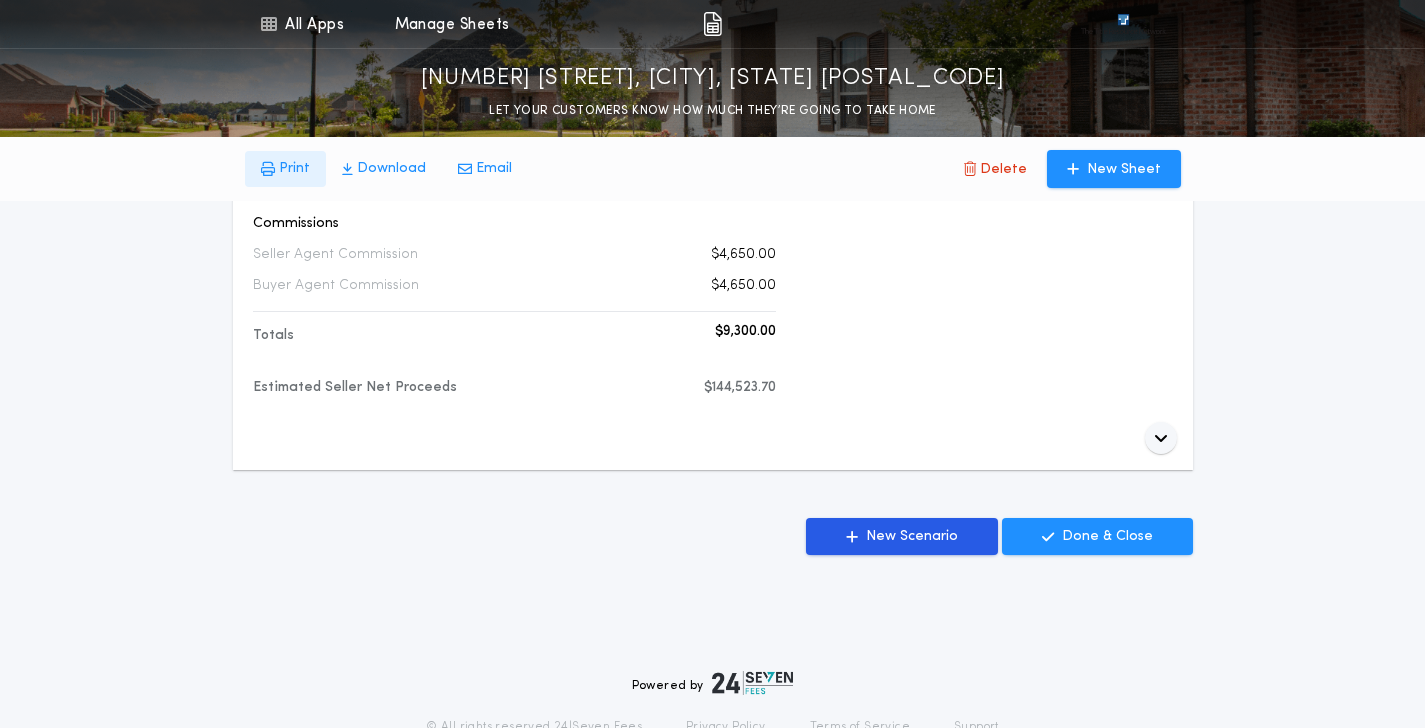 click on "Print" at bounding box center [294, 169] 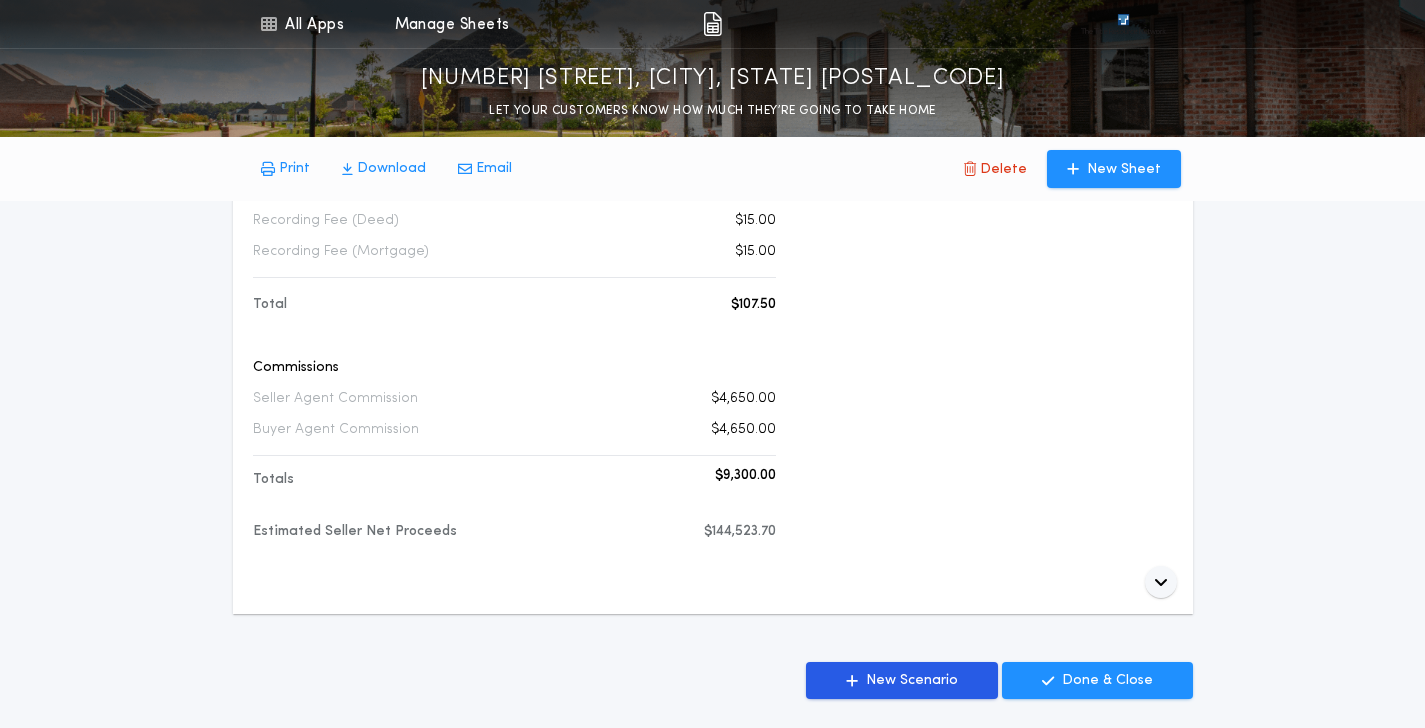 scroll, scrollTop: 753, scrollLeft: 0, axis: vertical 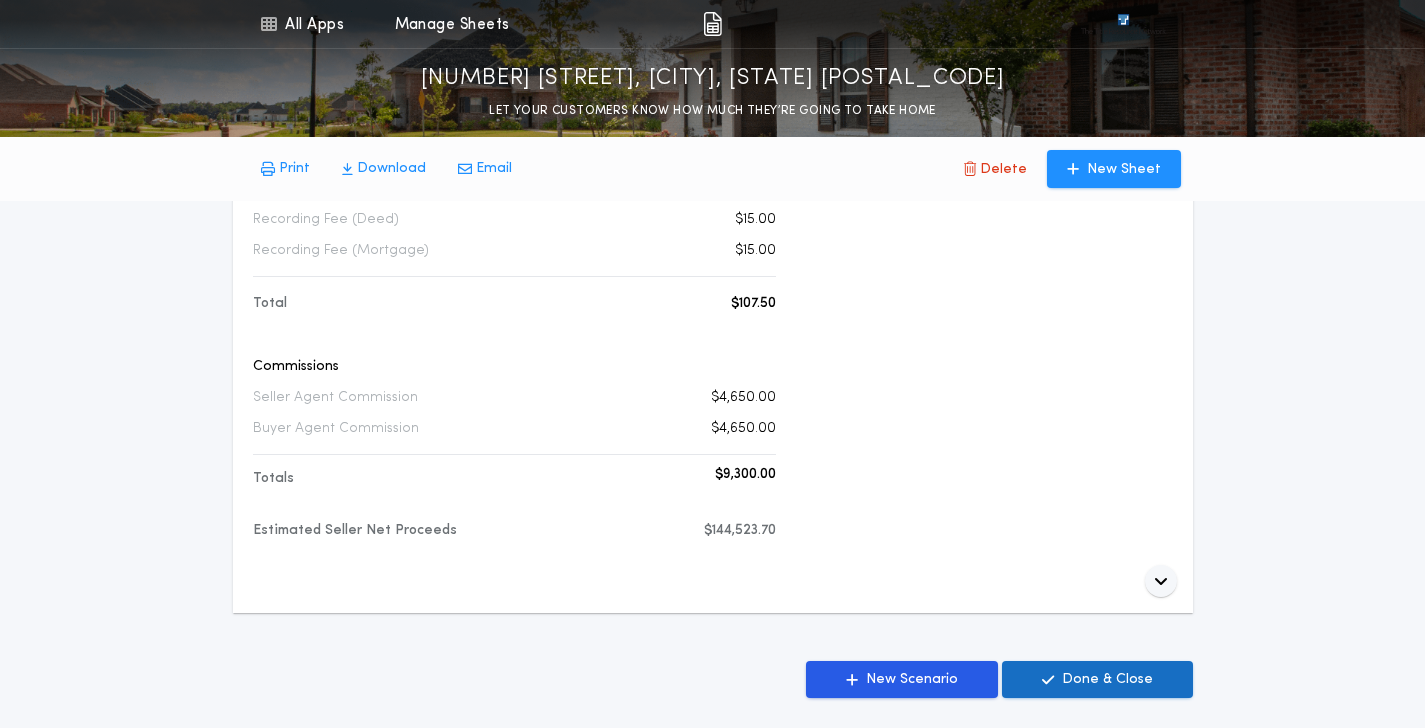 click on "Done & Close" at bounding box center (1097, 679) 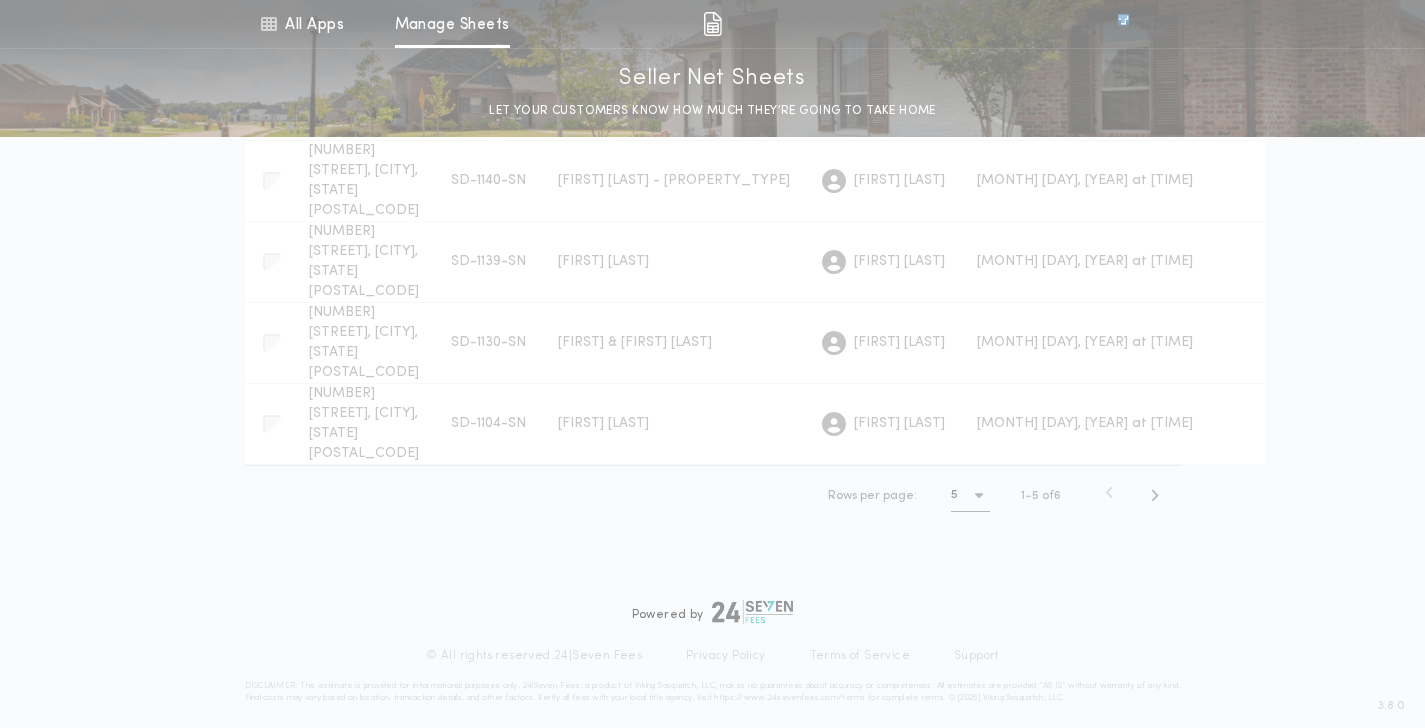 scroll, scrollTop: 0, scrollLeft: 0, axis: both 